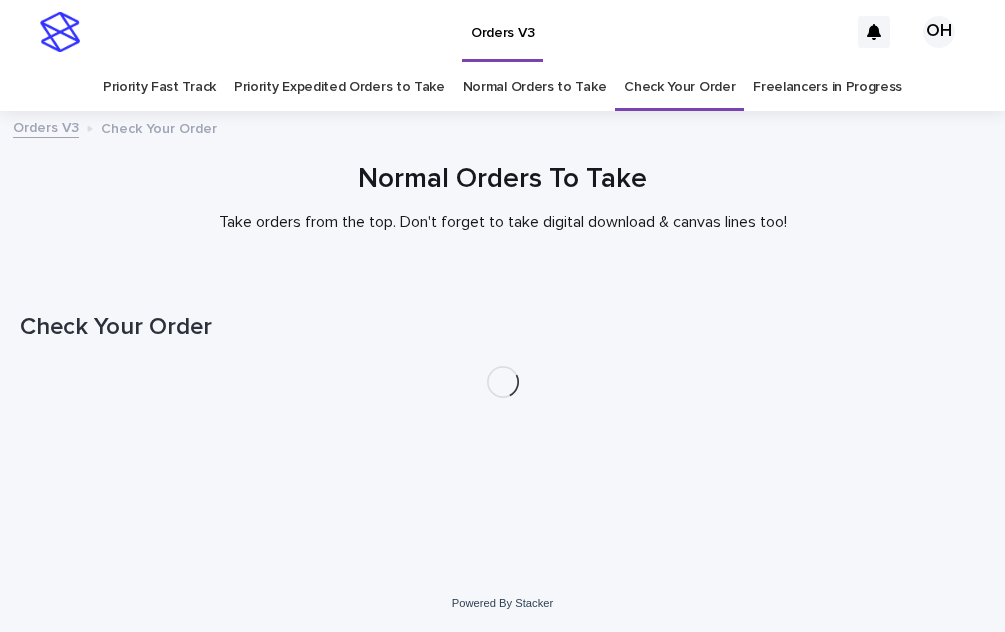 scroll, scrollTop: 0, scrollLeft: 0, axis: both 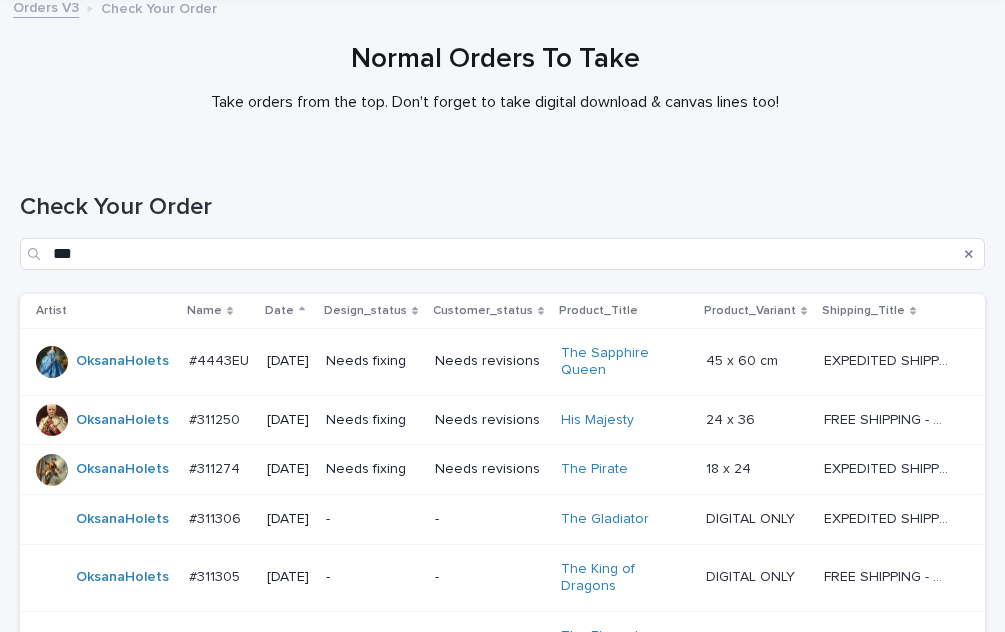 click on "#4443EU" at bounding box center [221, 359] 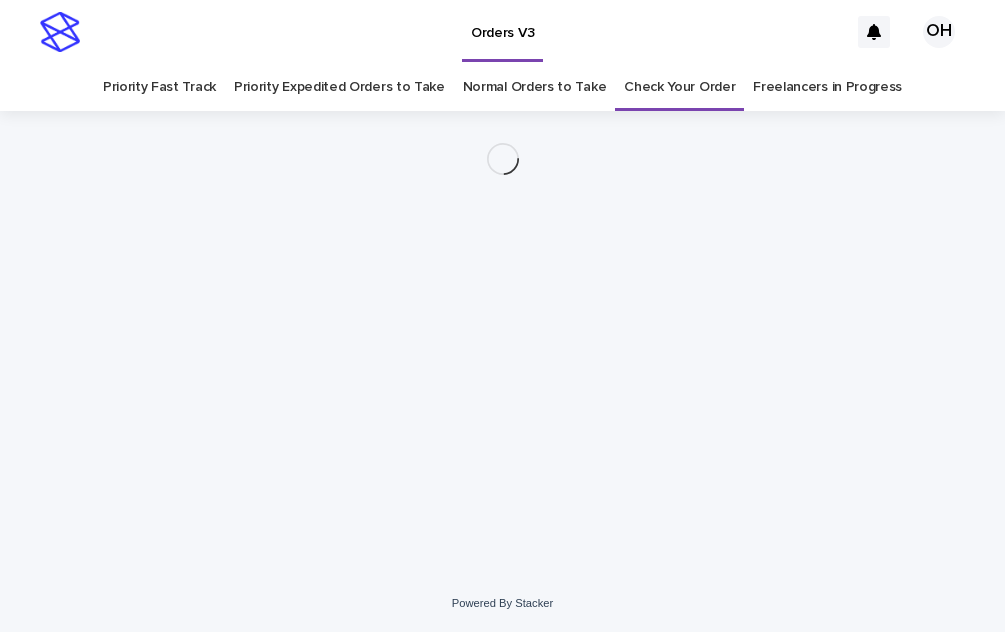 scroll, scrollTop: 0, scrollLeft: 0, axis: both 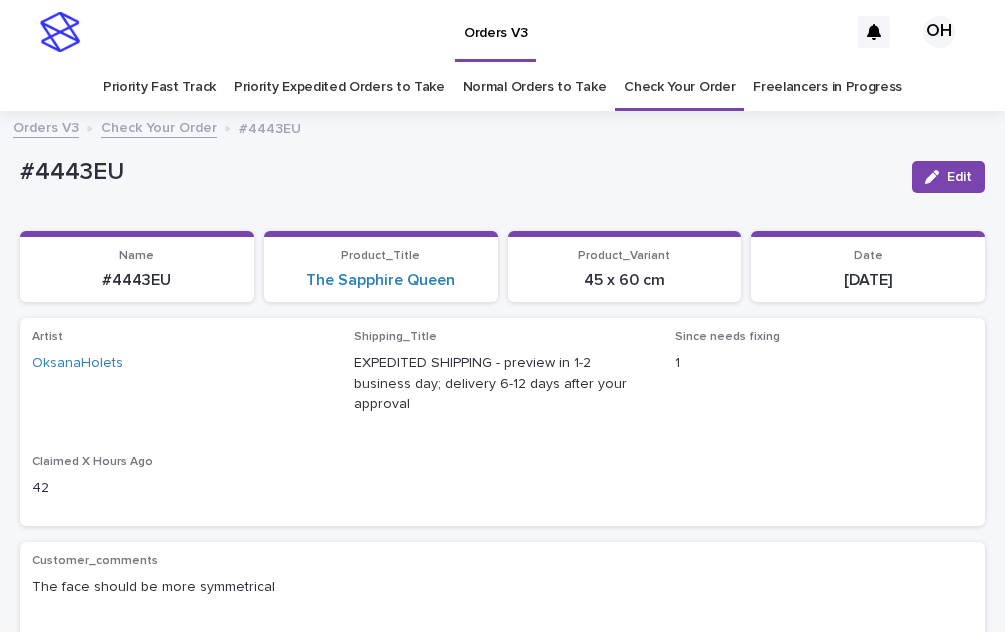 click on "#4443EU" at bounding box center (458, 172) 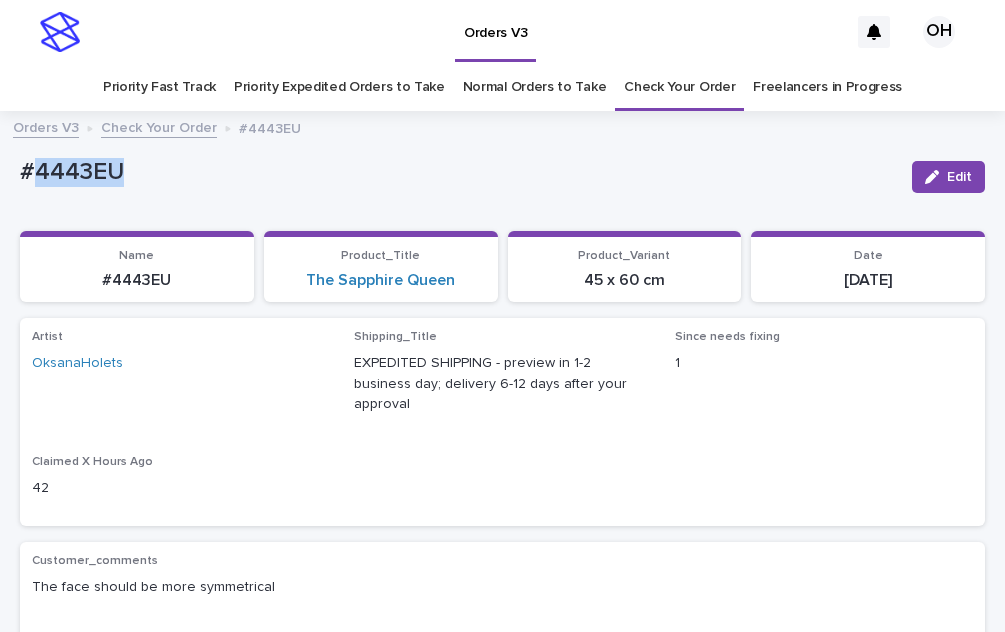 click on "#4443EU" at bounding box center (458, 172) 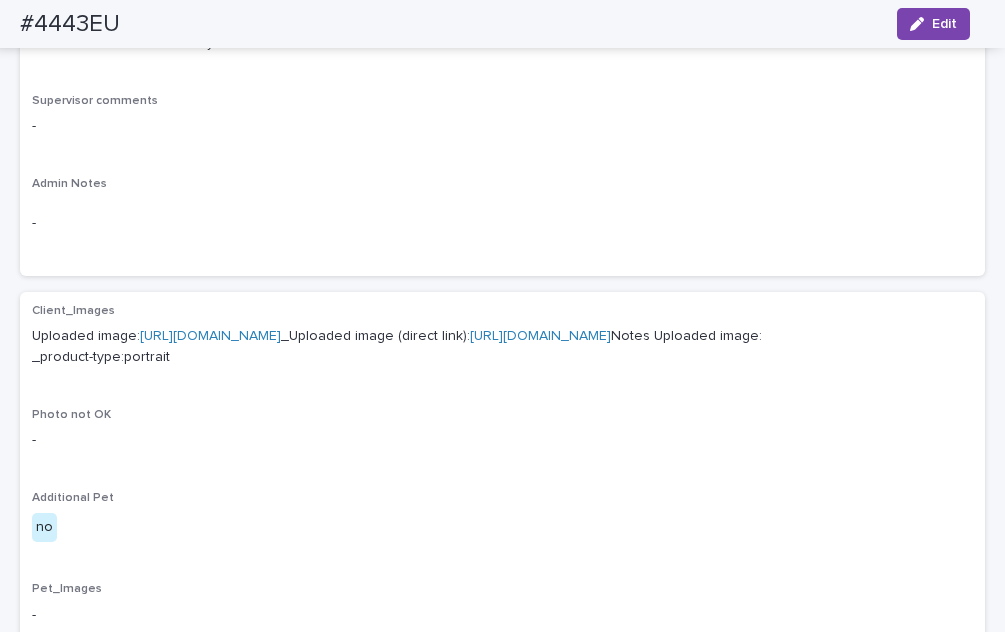 scroll, scrollTop: 549, scrollLeft: 0, axis: vertical 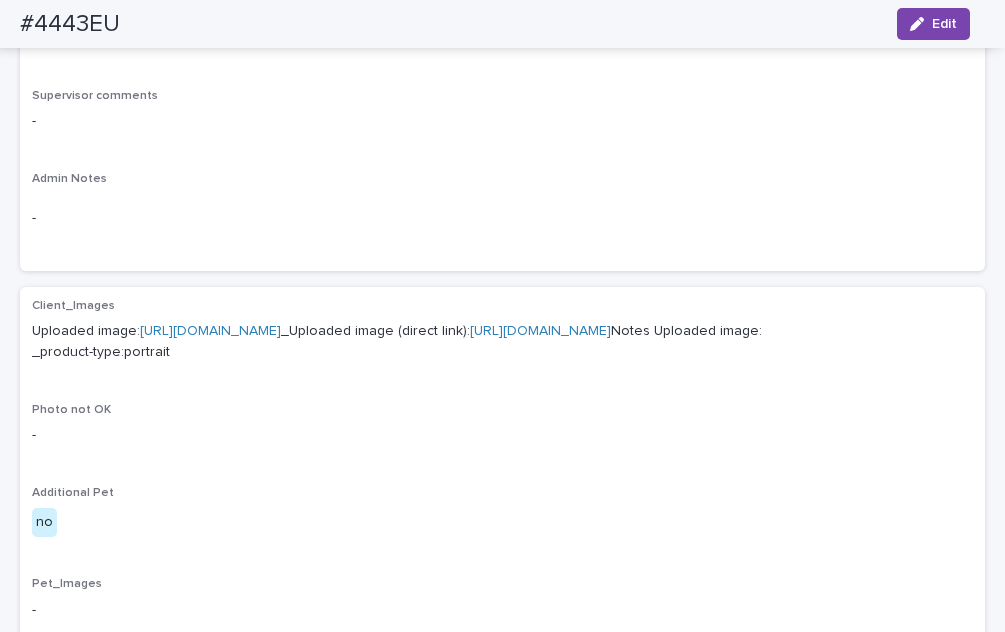 click on "[URL][DOMAIN_NAME]" at bounding box center [210, 331] 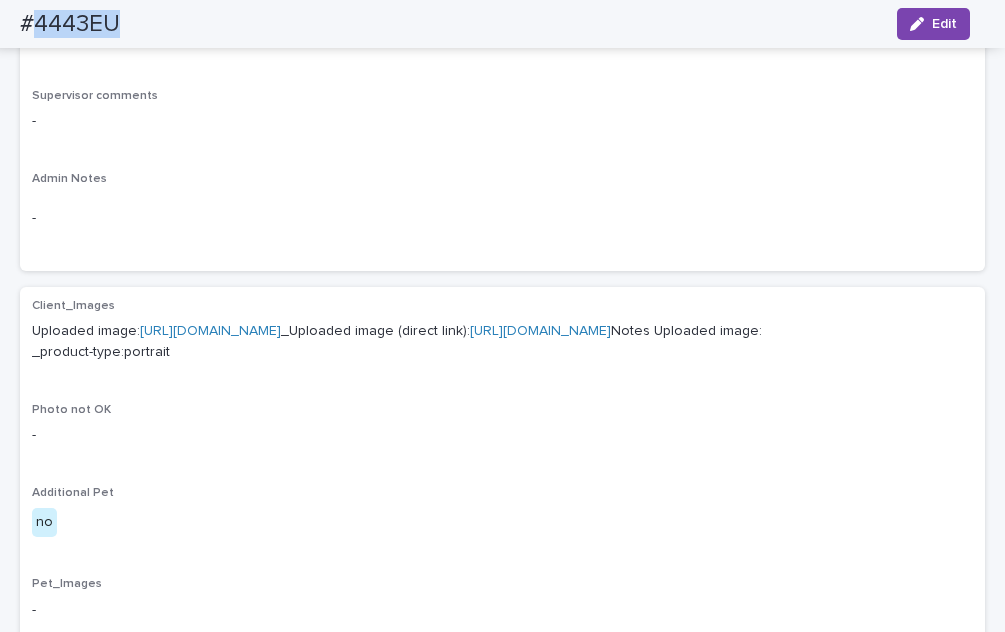 click on "#4443EU" at bounding box center (70, 24) 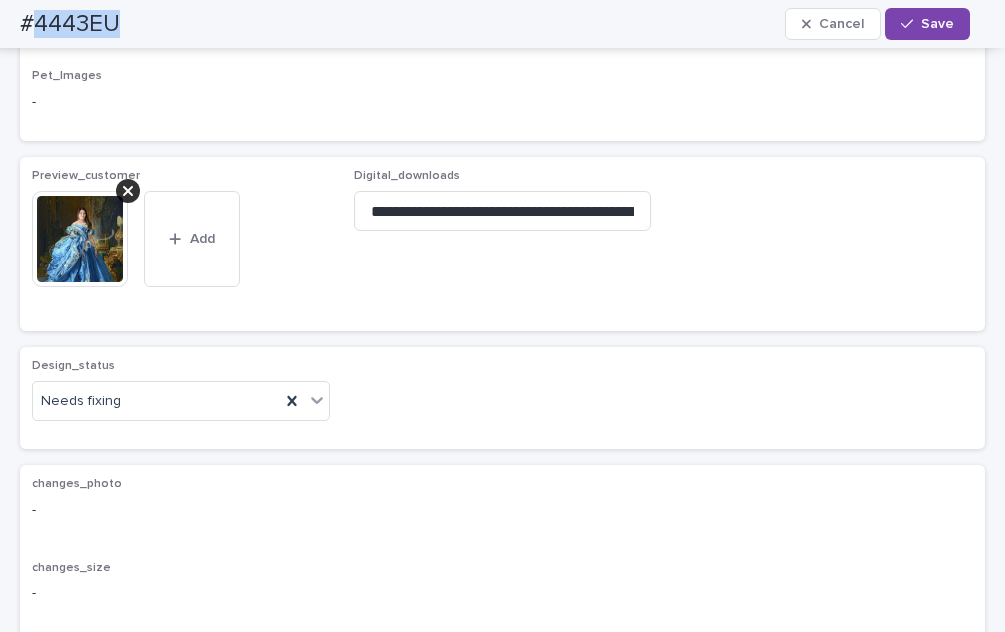 scroll, scrollTop: 1074, scrollLeft: 0, axis: vertical 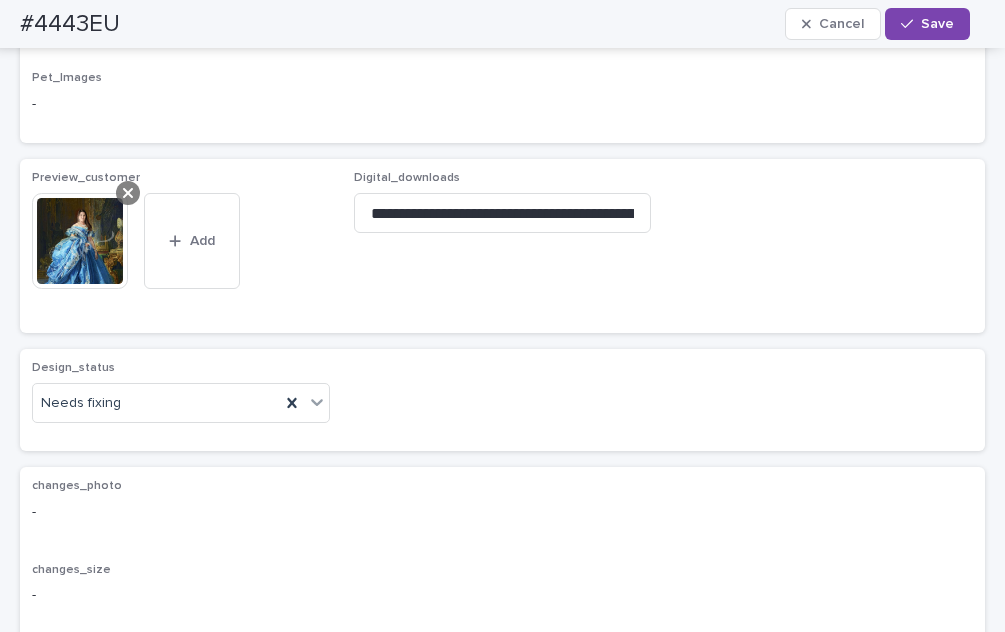 click 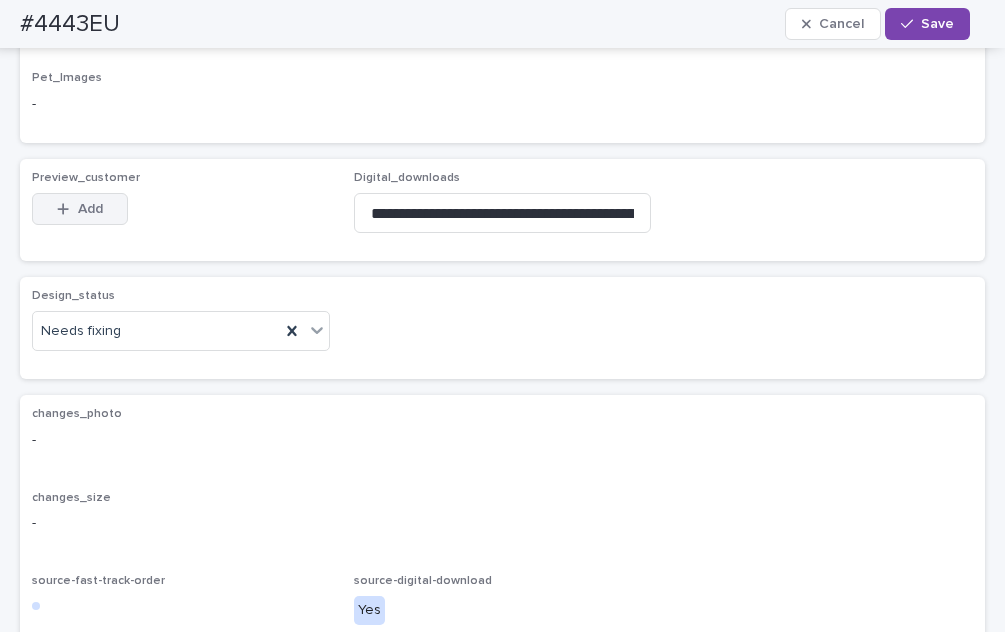 click on "Add" at bounding box center [90, 209] 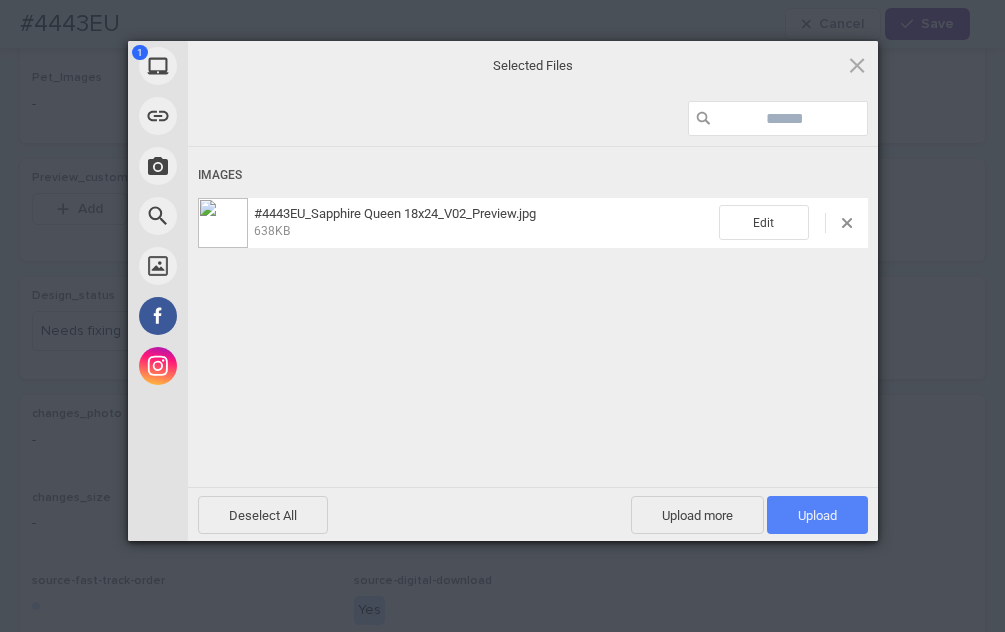 click on "Upload
1" at bounding box center [817, 515] 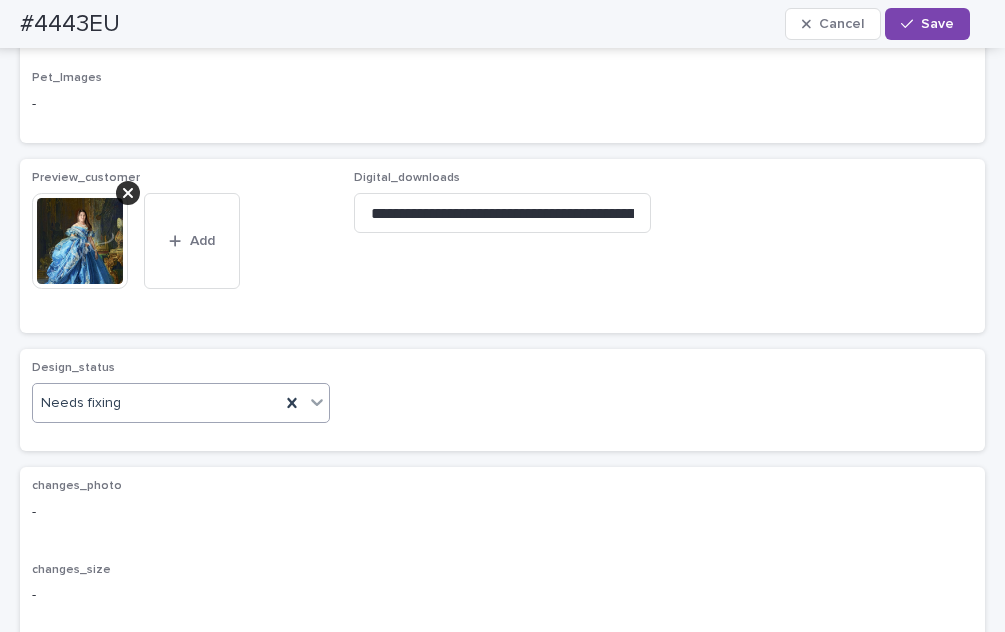 click on "Needs fixing" at bounding box center [156, 403] 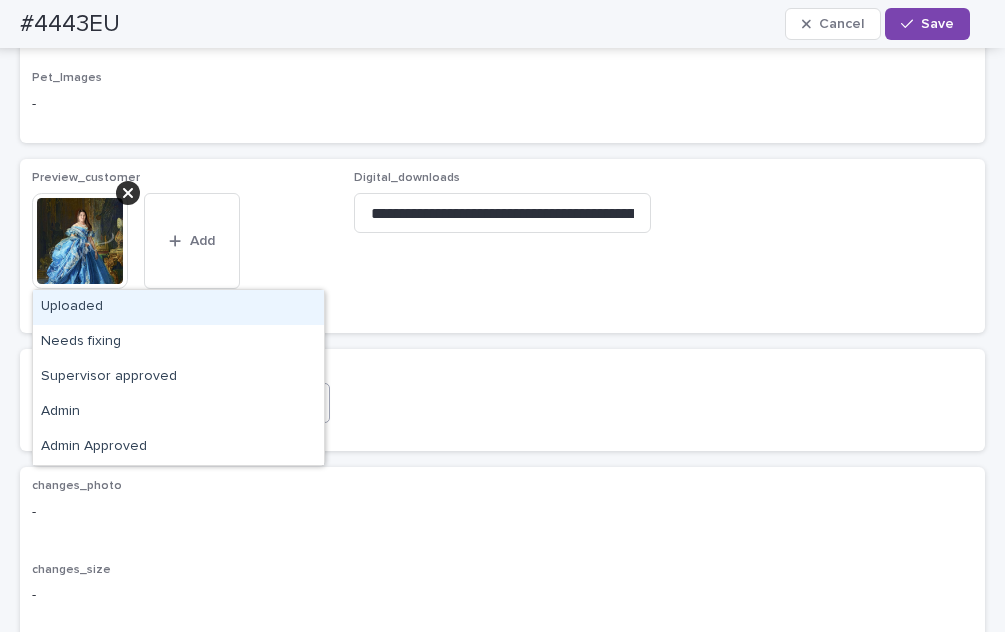 click on "Uploaded" at bounding box center [178, 307] 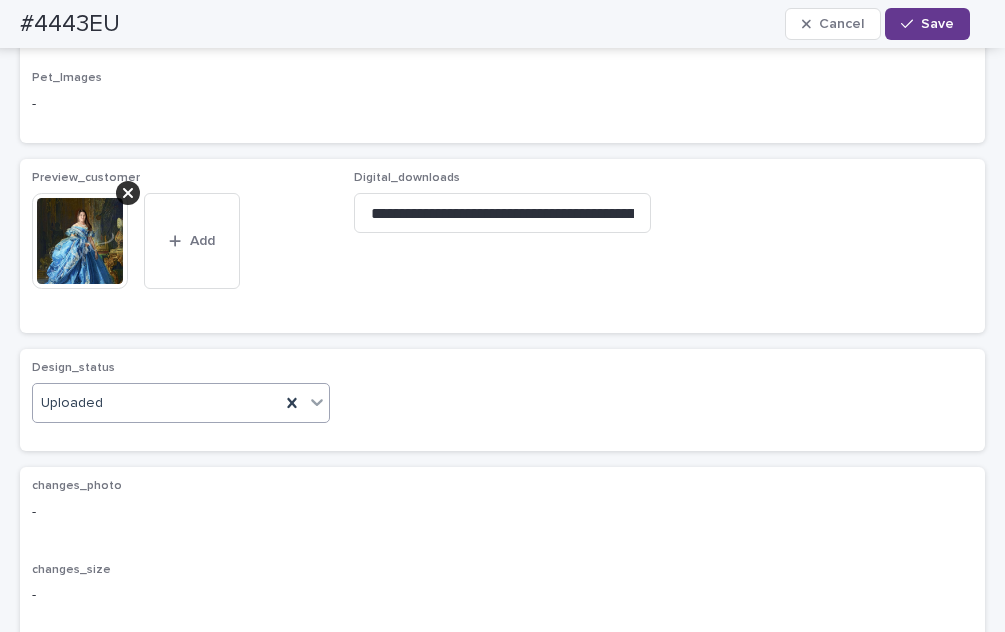 click on "Save" at bounding box center [927, 24] 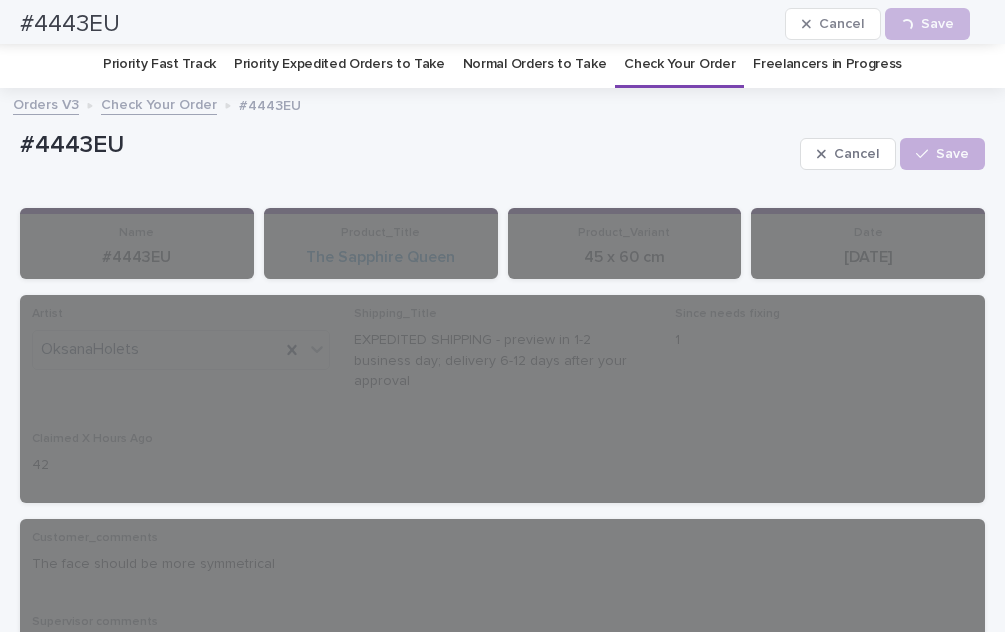 scroll, scrollTop: 0, scrollLeft: 0, axis: both 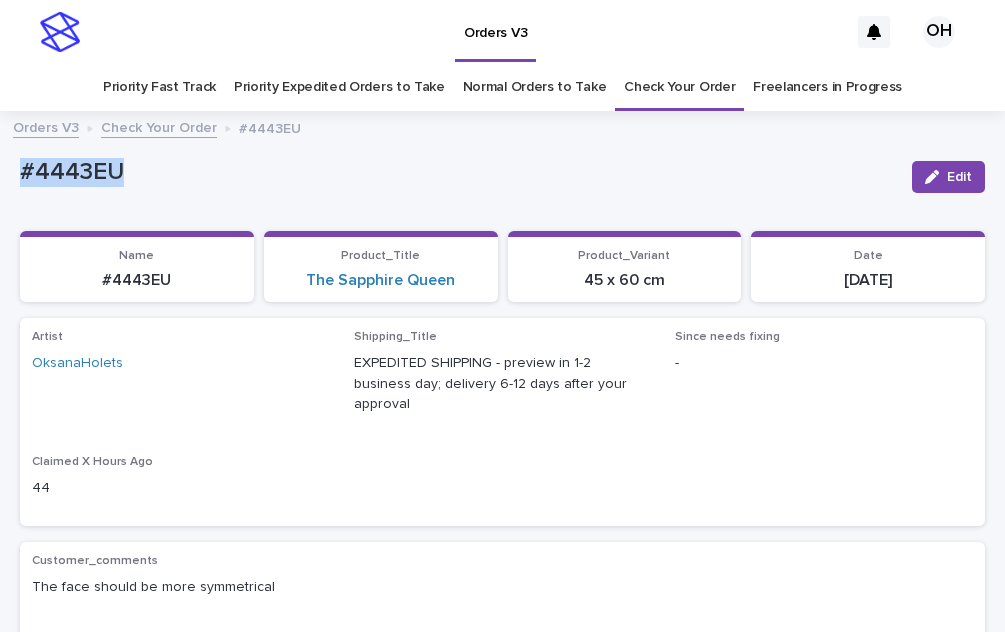 drag, startPoint x: 120, startPoint y: 165, endPoint x: 38, endPoint y: 172, distance: 82.29824 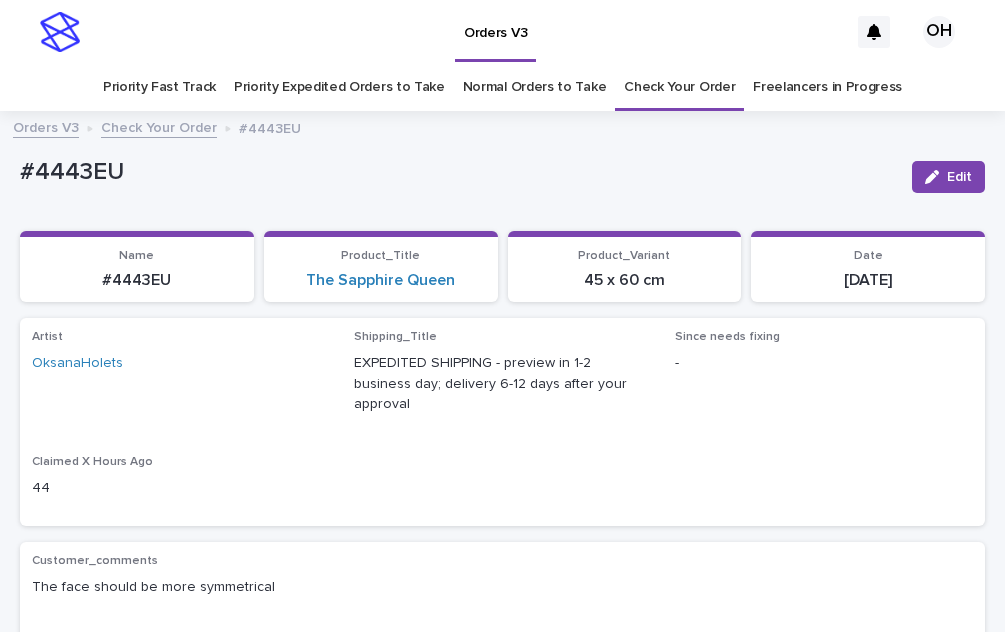 click on "Priority Fast Track Priority Expedited Orders to Take Normal Orders to Take Check Your Order Freelancers in Progress" at bounding box center [502, 87] 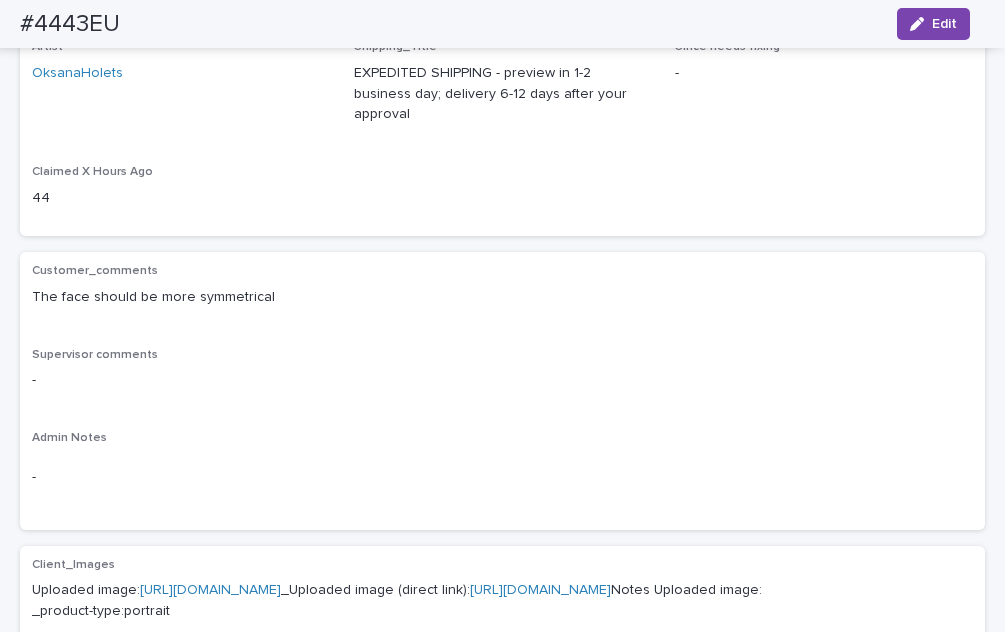 scroll, scrollTop: 272, scrollLeft: 0, axis: vertical 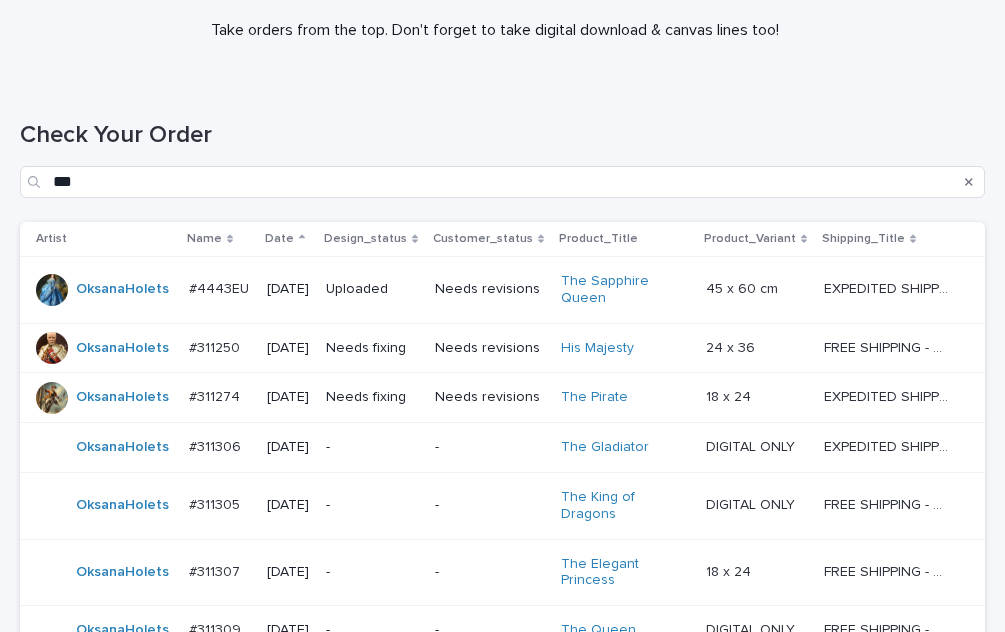click on "#311250" at bounding box center (216, 346) 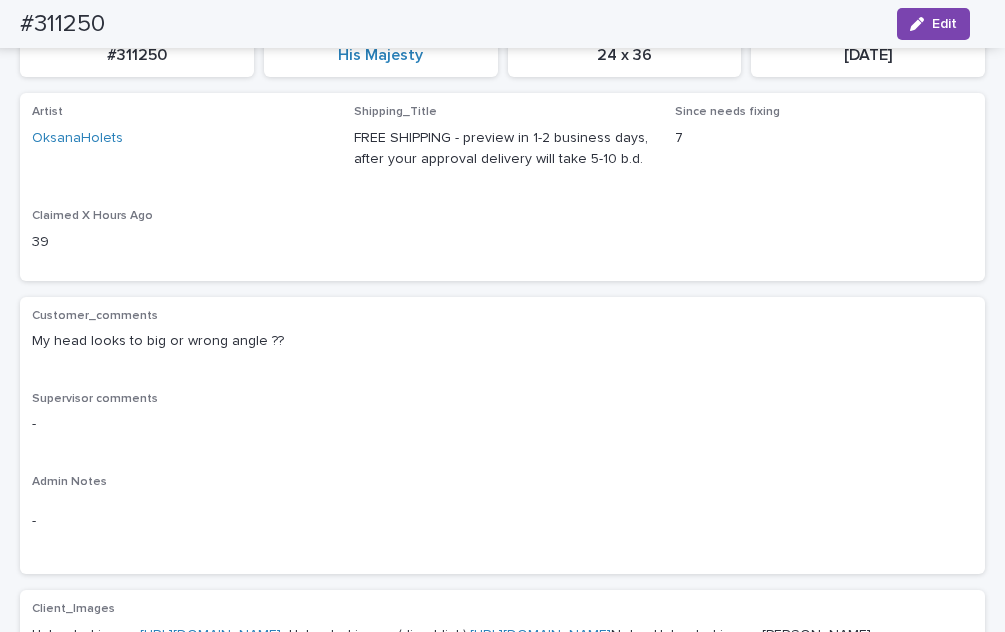scroll, scrollTop: 0, scrollLeft: 0, axis: both 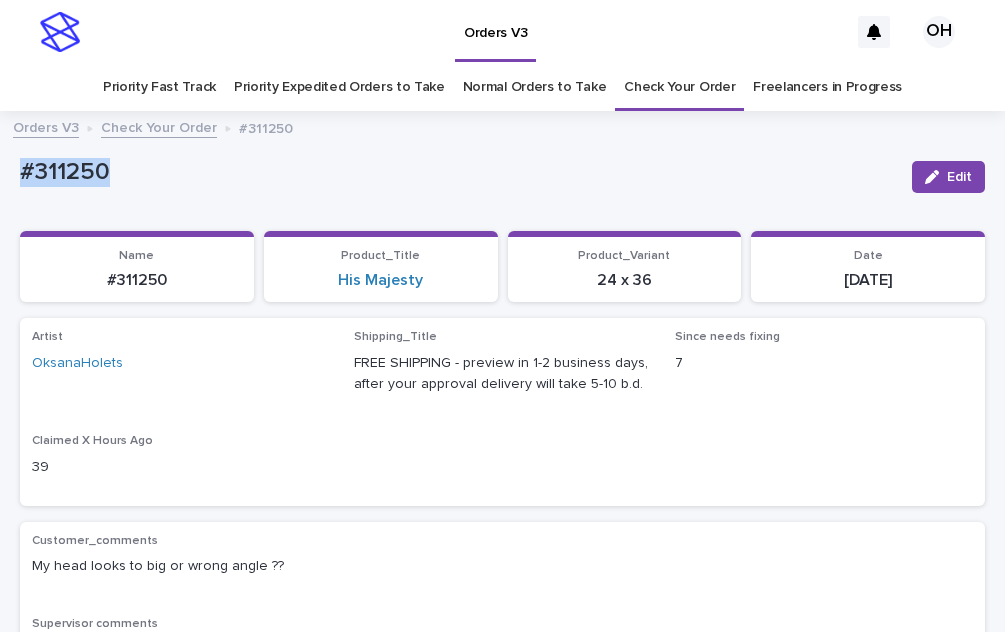 drag, startPoint x: 141, startPoint y: 170, endPoint x: -37, endPoint y: 168, distance: 178.01123 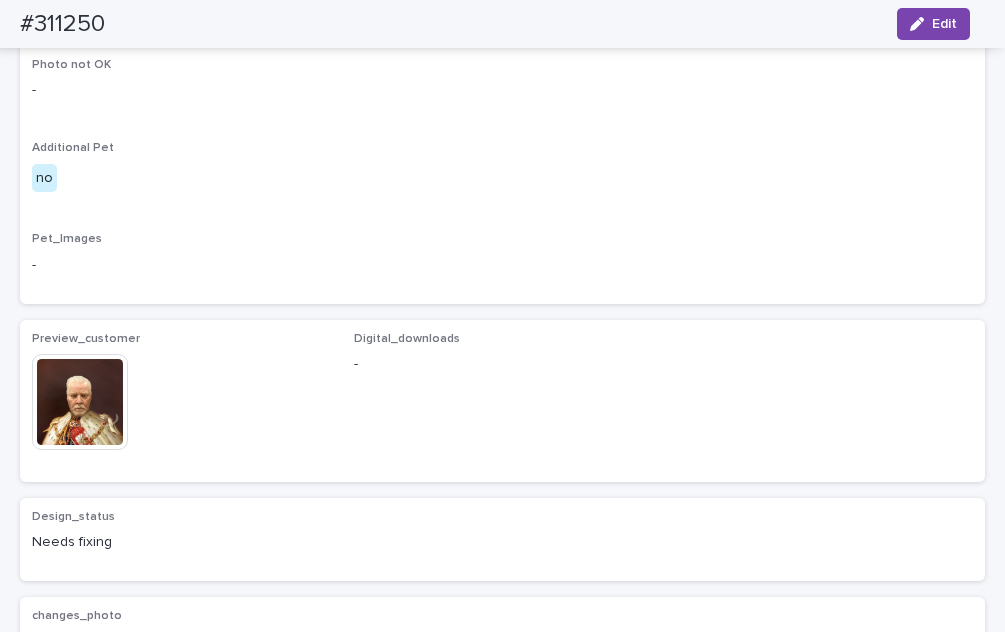scroll, scrollTop: 1200, scrollLeft: 0, axis: vertical 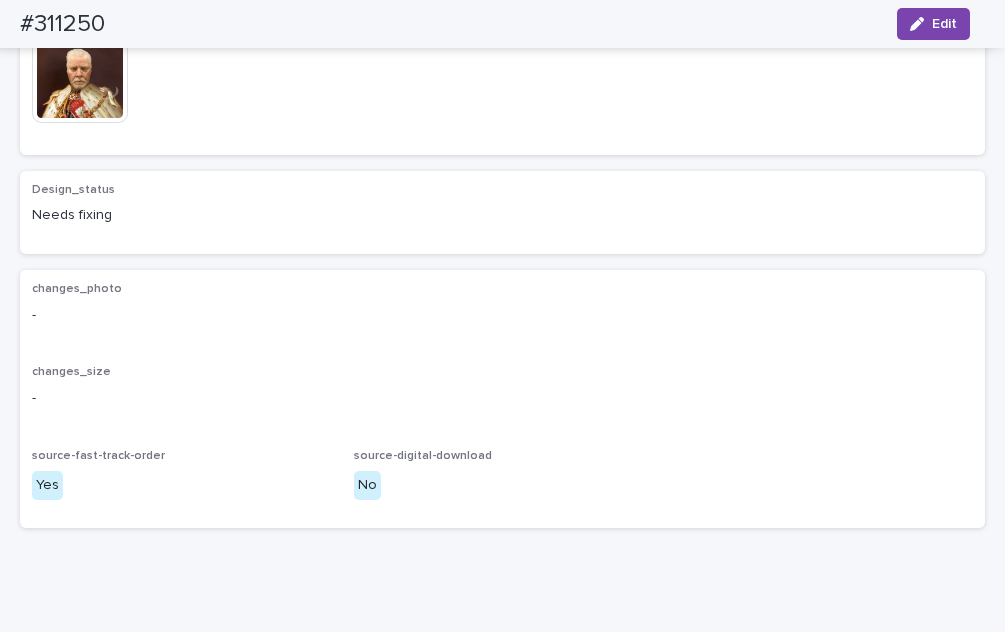click at bounding box center (80, 75) 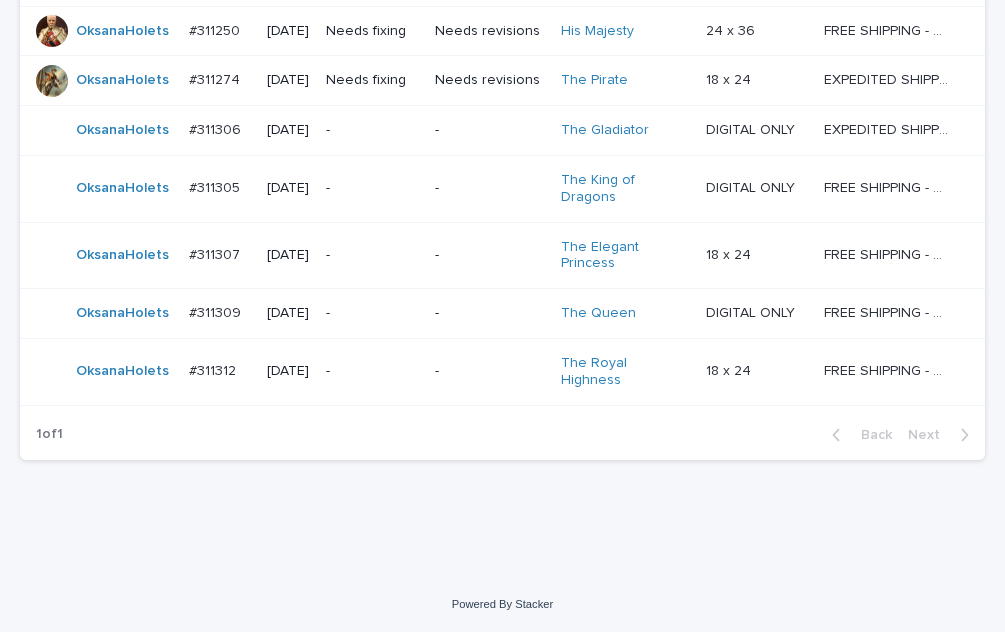 scroll, scrollTop: 64, scrollLeft: 0, axis: vertical 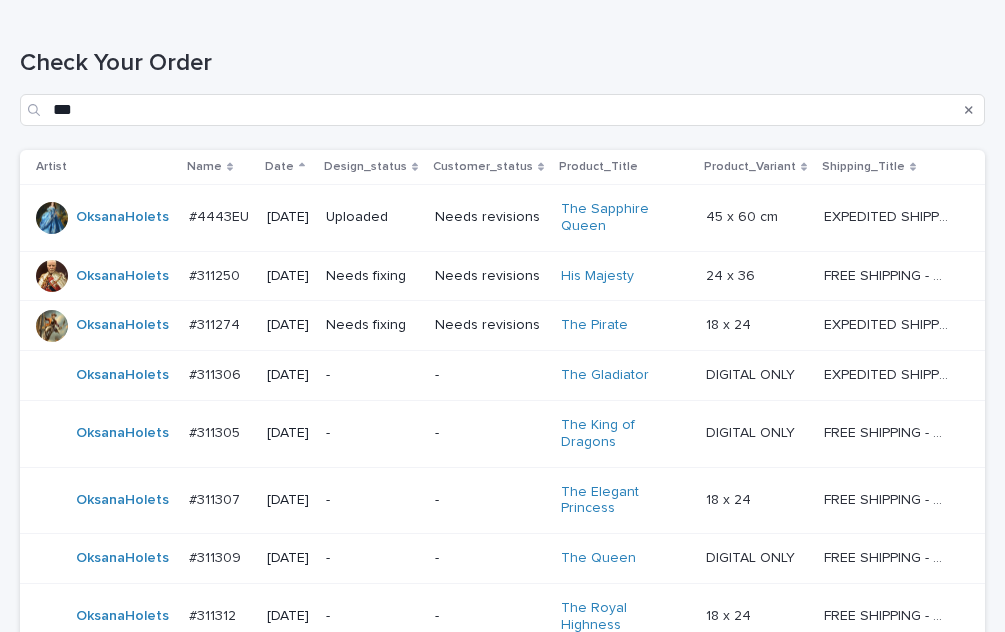 click on "#311250" at bounding box center [216, 274] 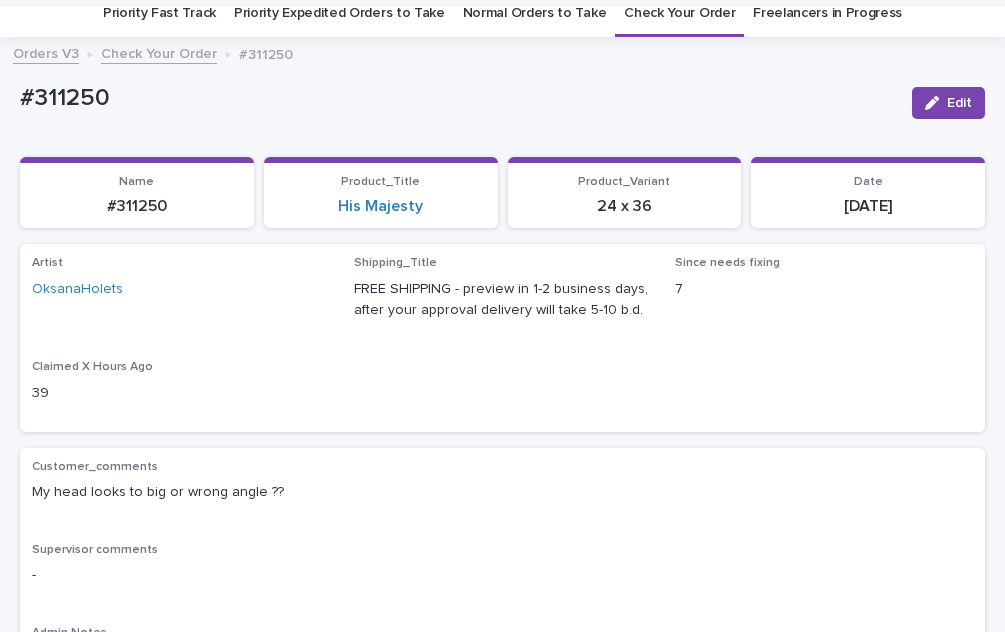 scroll, scrollTop: 64, scrollLeft: 0, axis: vertical 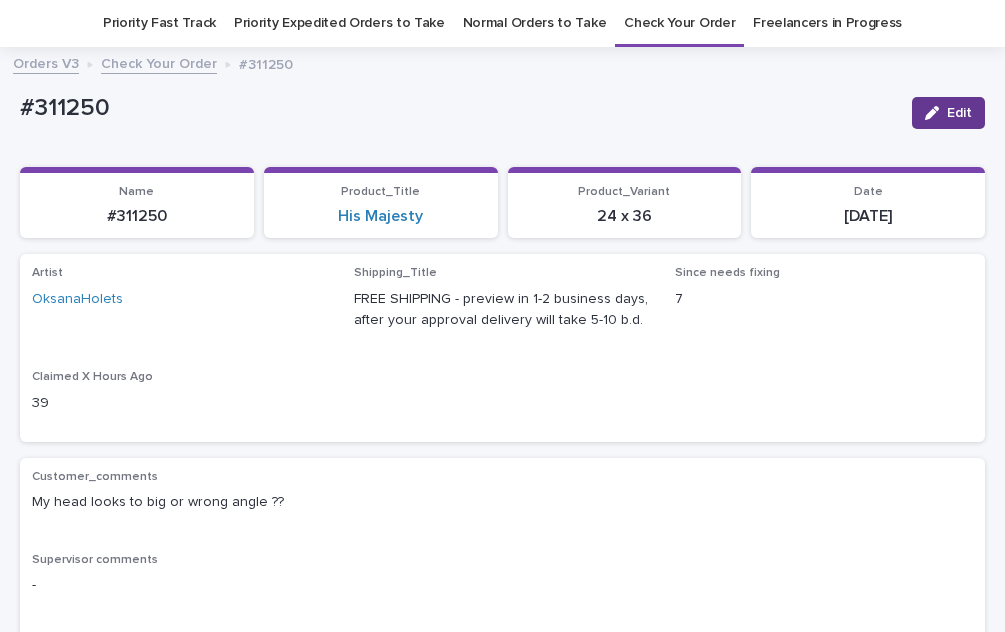 click on "Edit" at bounding box center (959, 113) 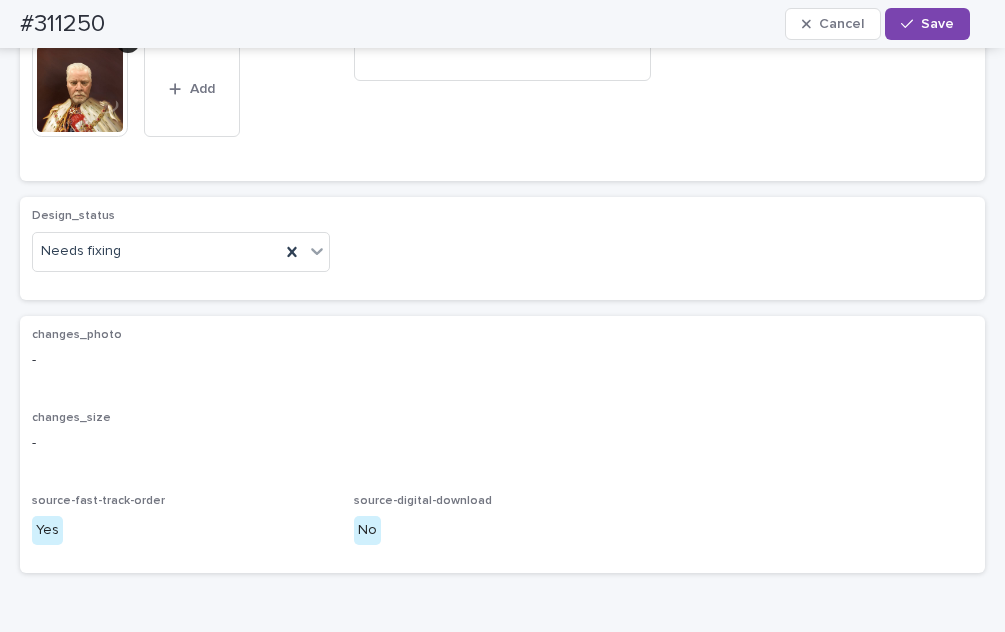scroll, scrollTop: 1064, scrollLeft: 0, axis: vertical 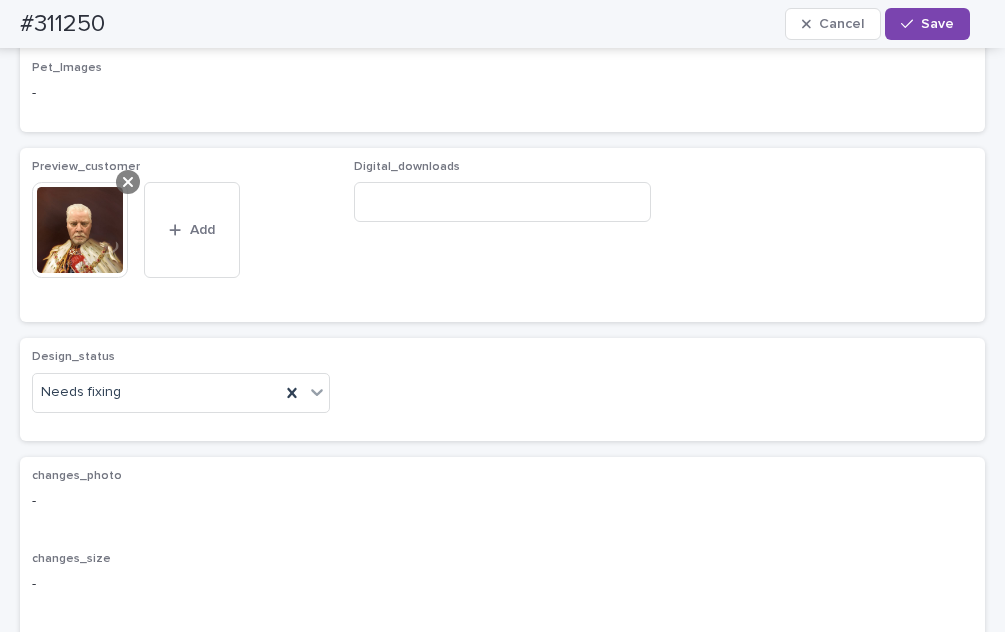 click at bounding box center (128, 182) 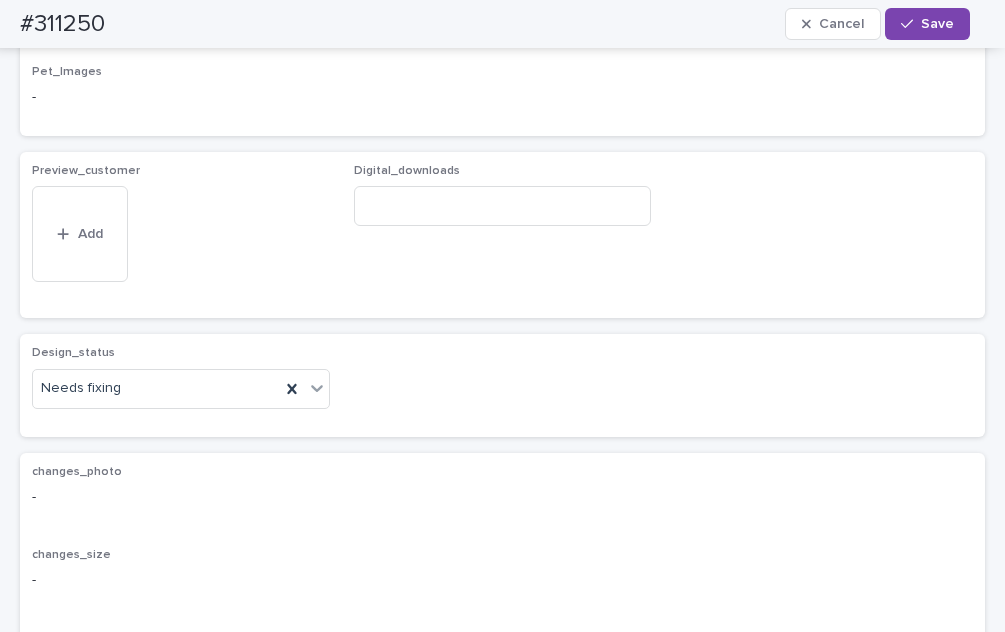 scroll, scrollTop: 1028, scrollLeft: 0, axis: vertical 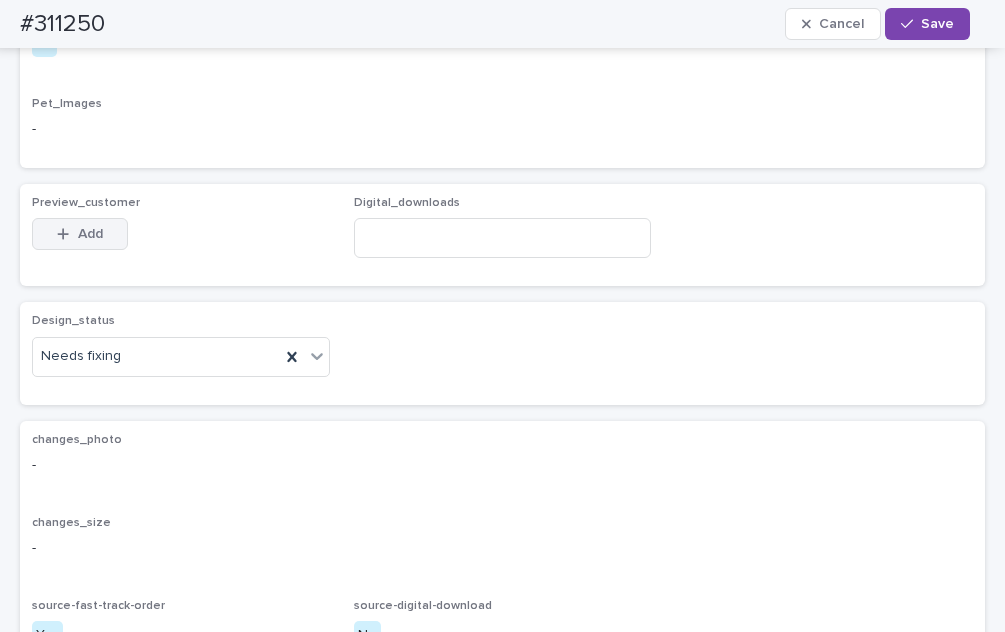 click on "Add" at bounding box center (90, 234) 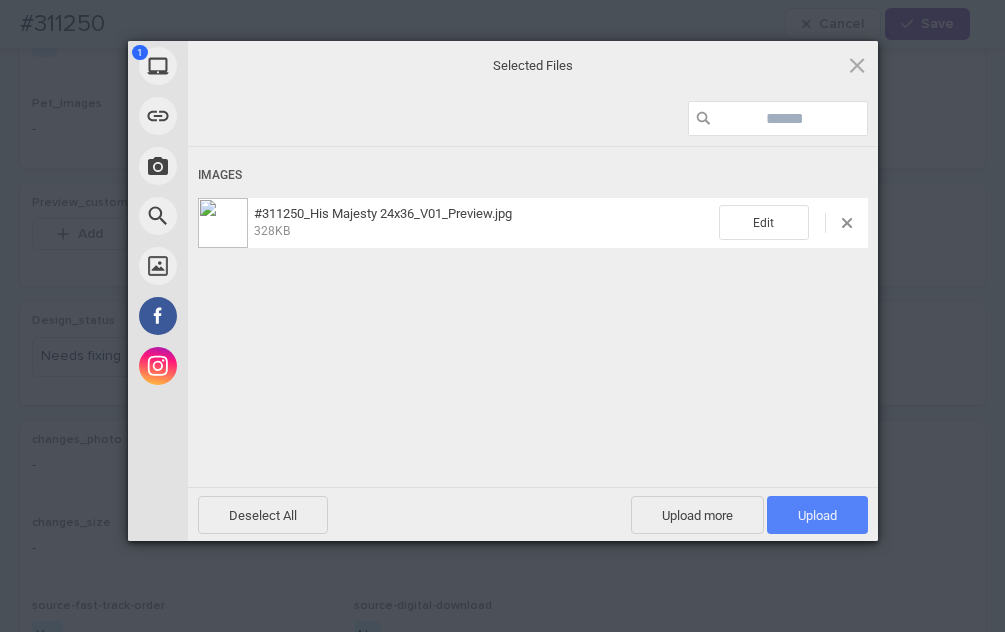 click on "Upload
1" at bounding box center [817, 515] 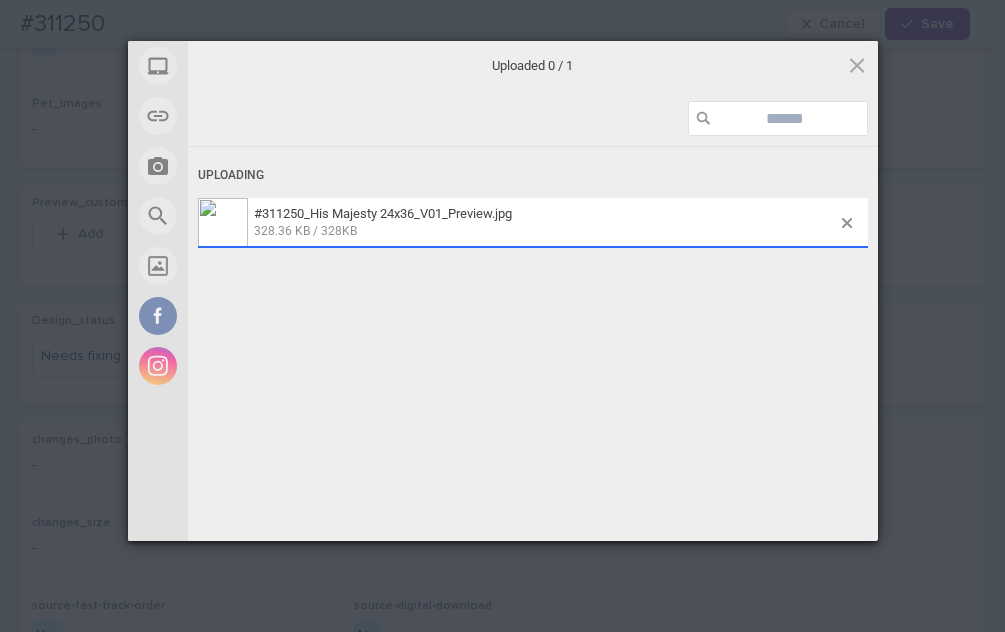 scroll, scrollTop: 1064, scrollLeft: 0, axis: vertical 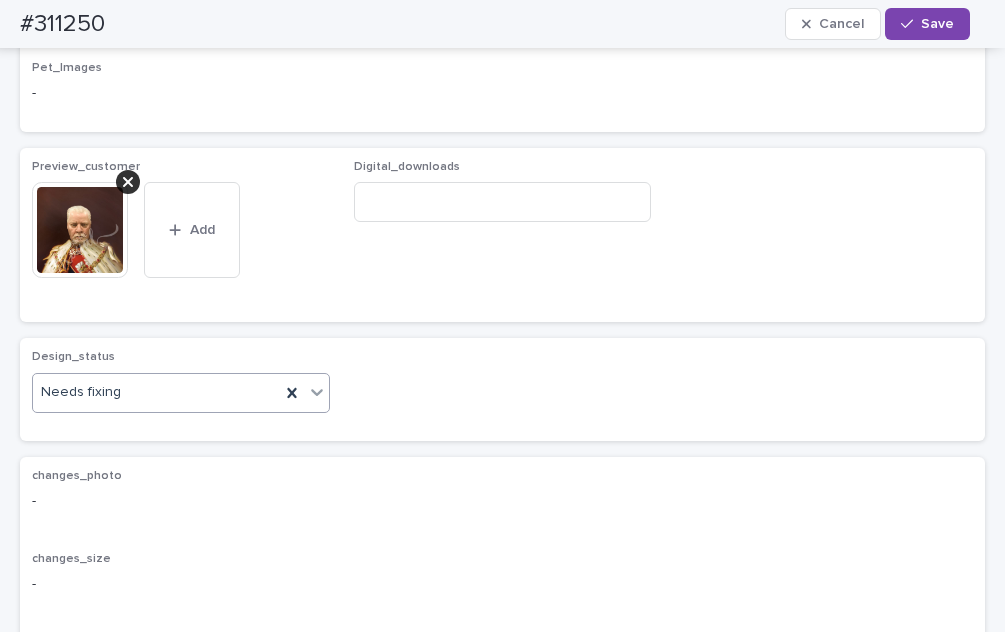 click on "Needs fixing" at bounding box center [156, 392] 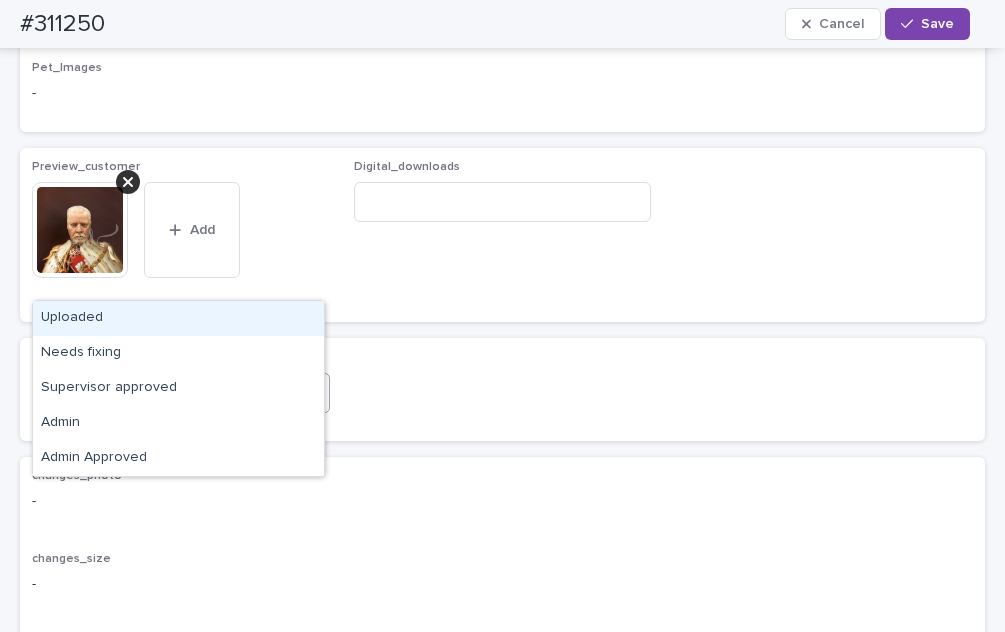 click on "Uploaded" at bounding box center (178, 318) 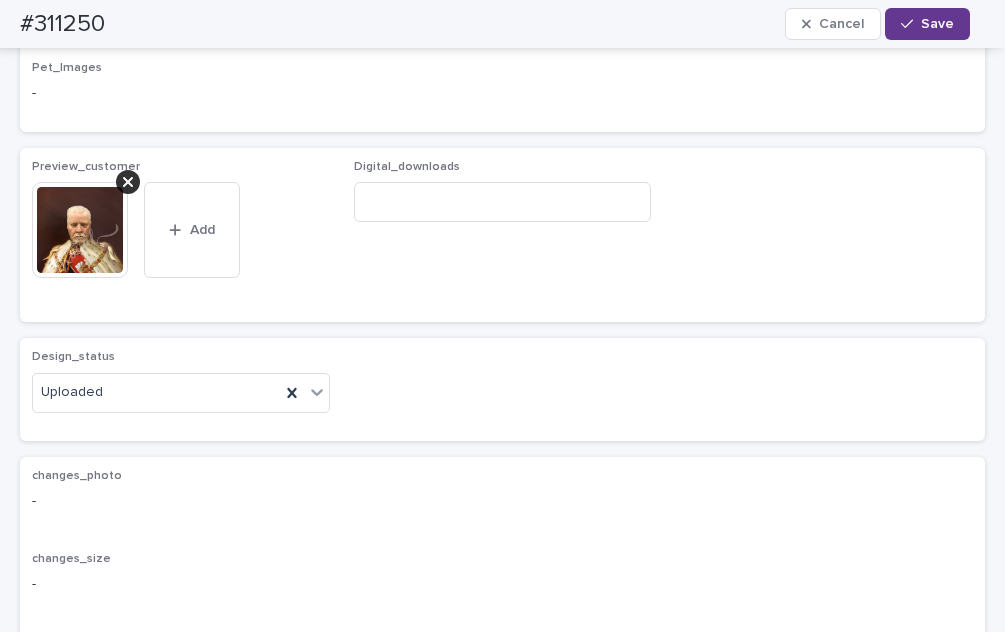 click on "Save" at bounding box center [927, 24] 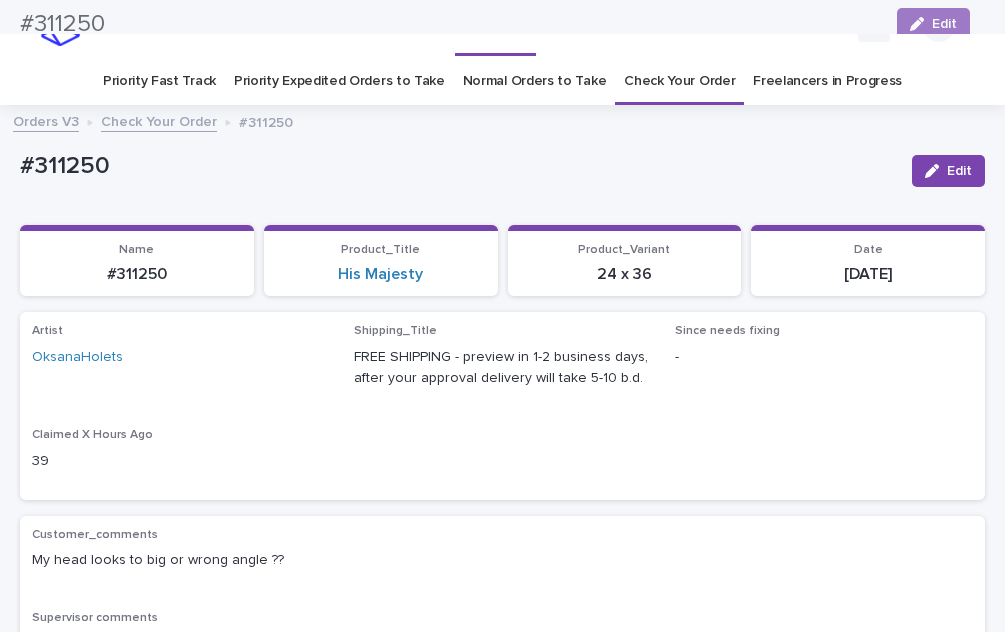 scroll, scrollTop: 0, scrollLeft: 0, axis: both 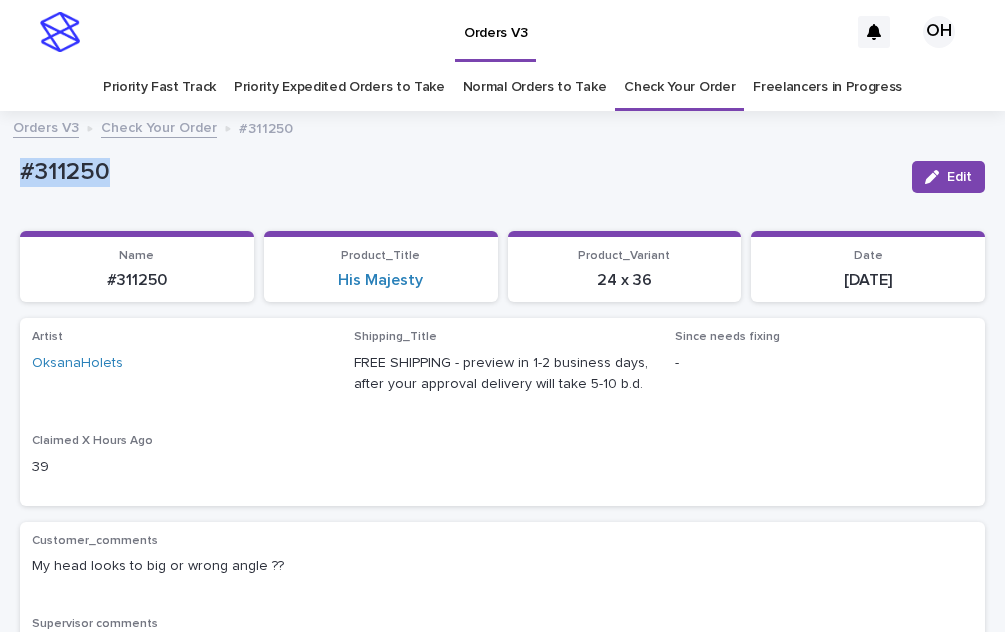 drag, startPoint x: 105, startPoint y: 178, endPoint x: 59, endPoint y: 176, distance: 46.043457 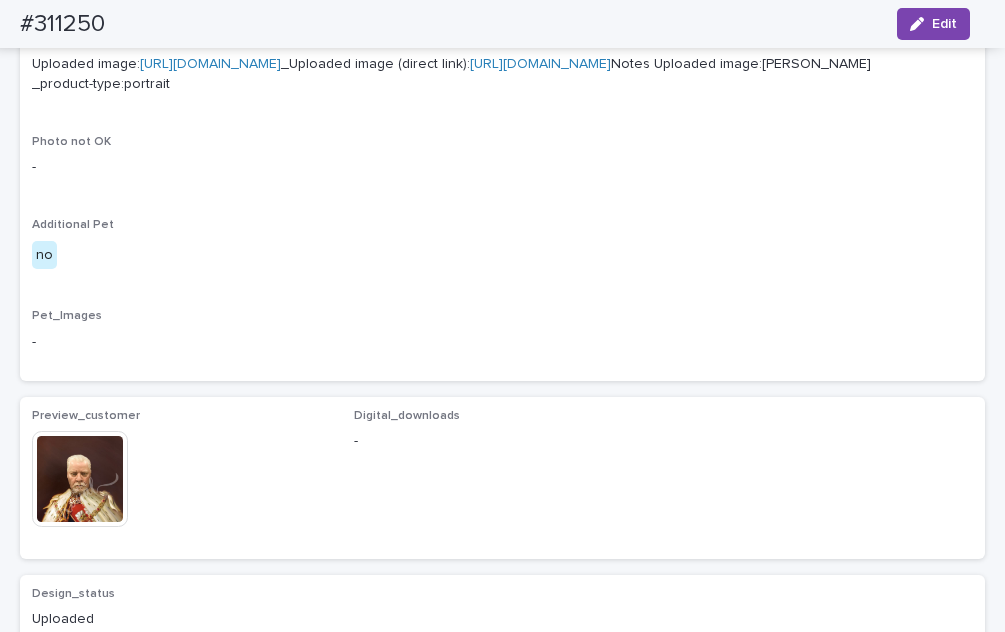 scroll, scrollTop: 772, scrollLeft: 0, axis: vertical 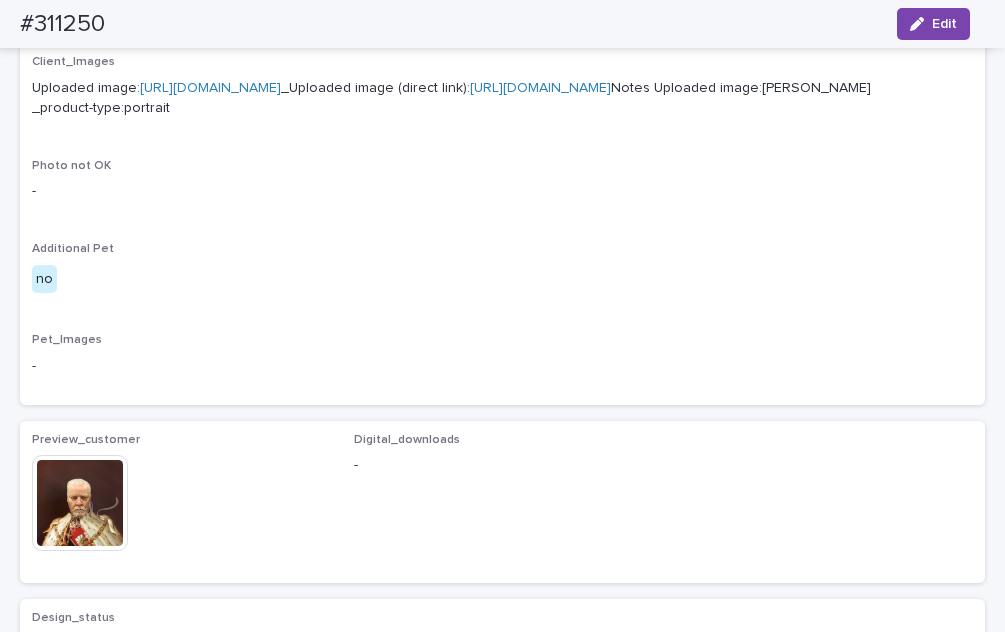 drag, startPoint x: 936, startPoint y: 28, endPoint x: 886, endPoint y: 73, distance: 67.26812 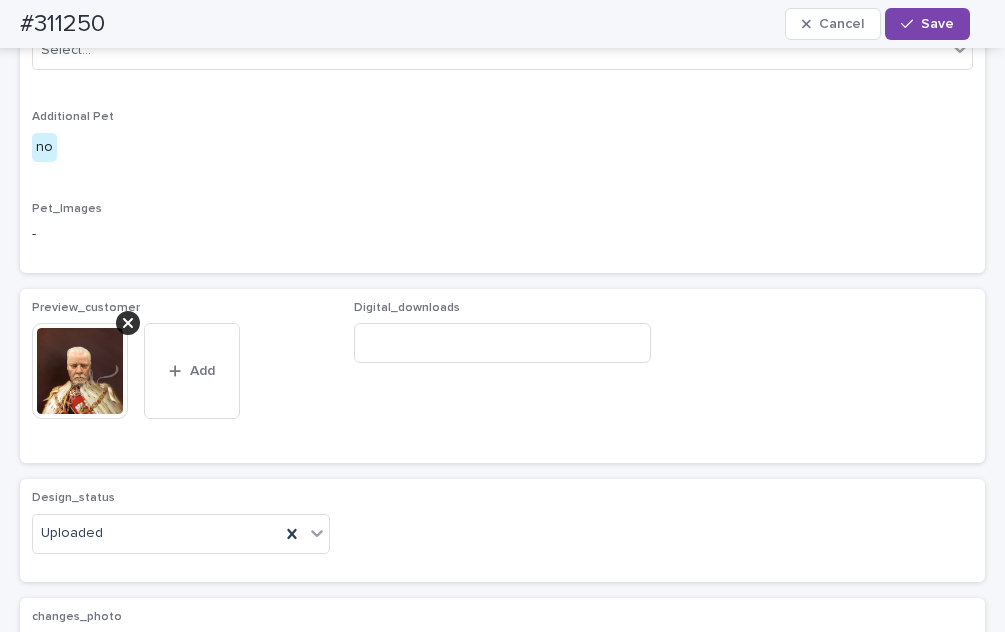 click 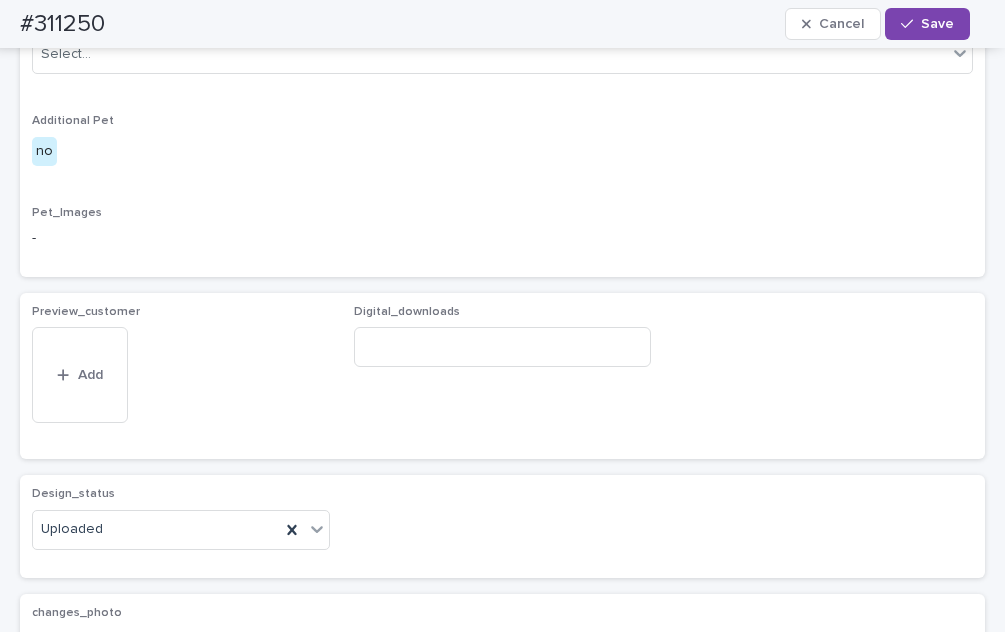 scroll, scrollTop: 887, scrollLeft: 0, axis: vertical 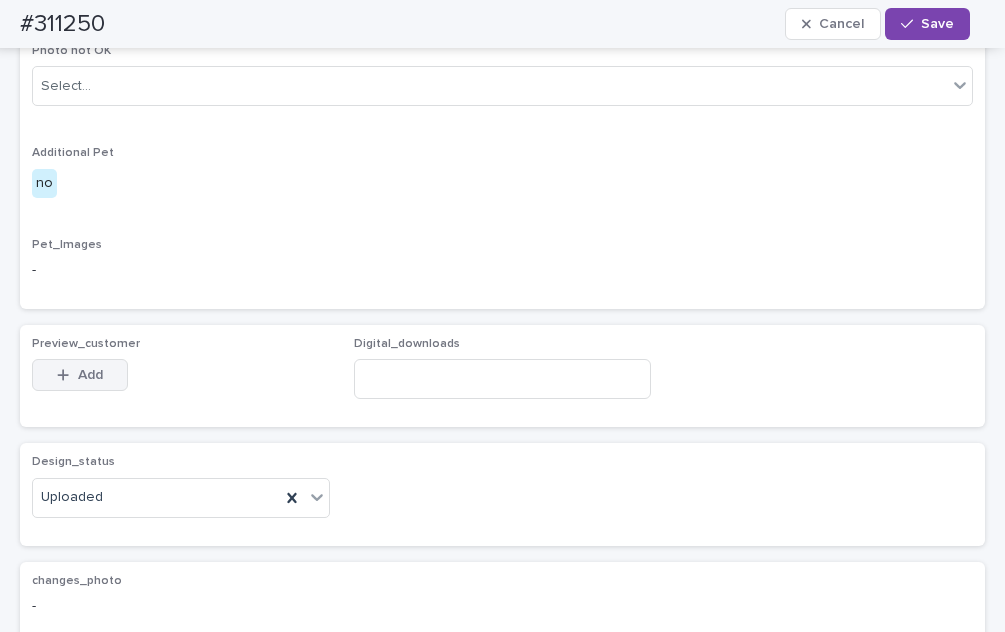 drag, startPoint x: 104, startPoint y: 469, endPoint x: 116, endPoint y: 476, distance: 13.892444 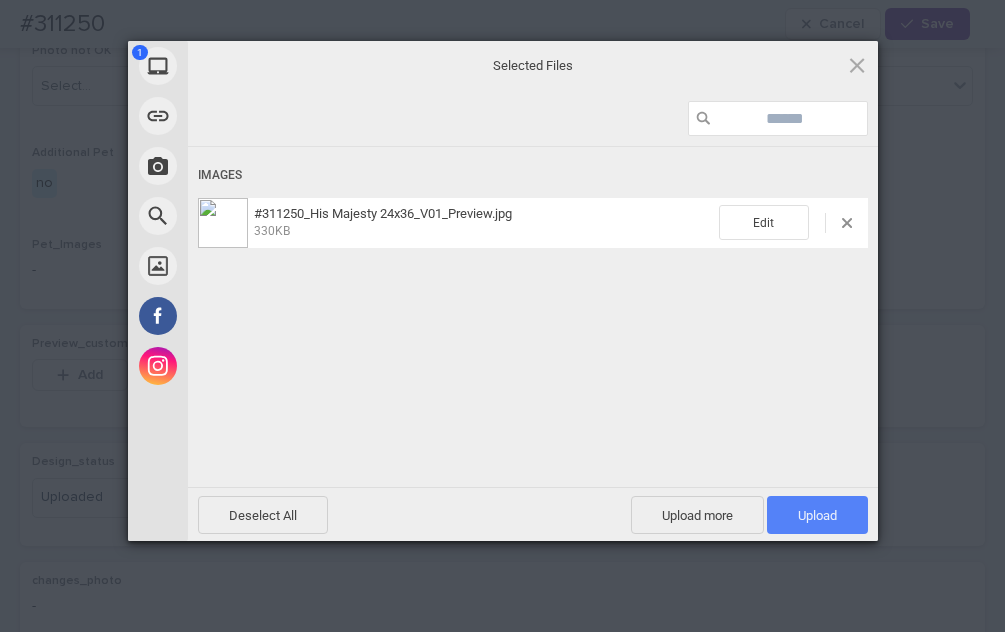 click on "Upload
1" at bounding box center (817, 515) 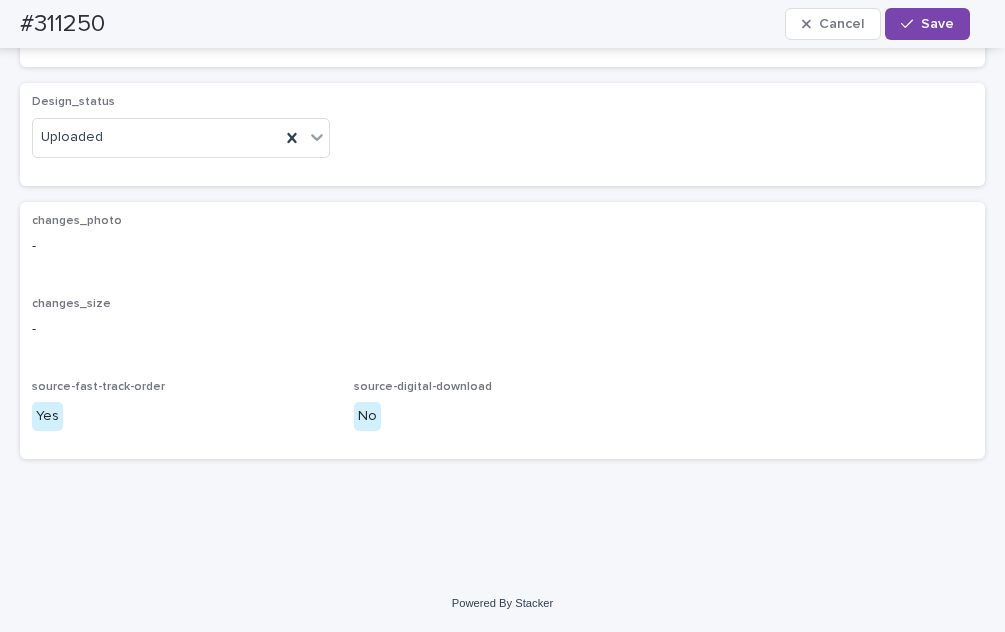 scroll, scrollTop: 1023, scrollLeft: 0, axis: vertical 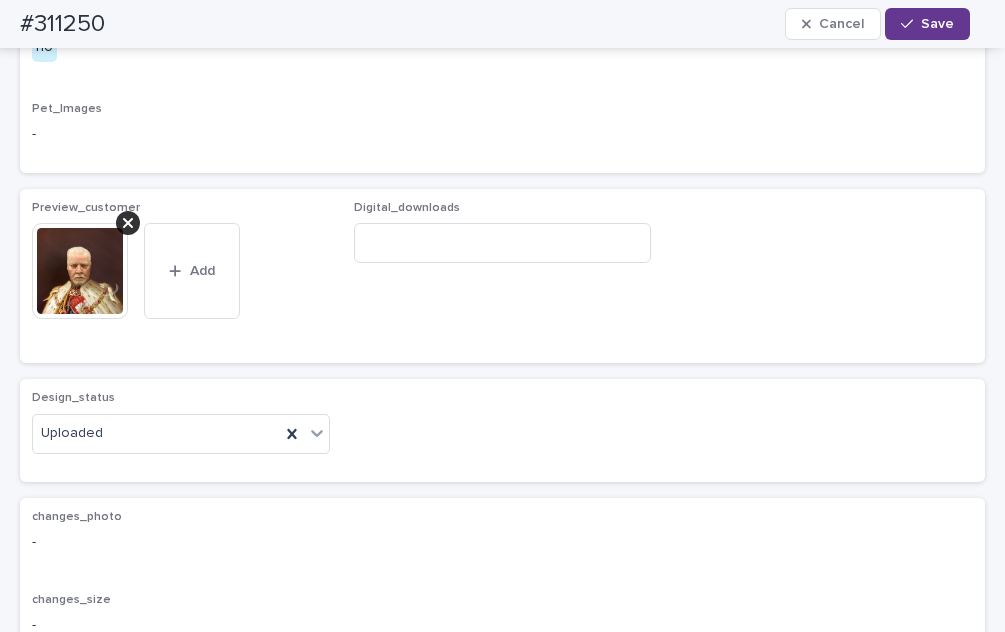 click on "Save" at bounding box center [937, 24] 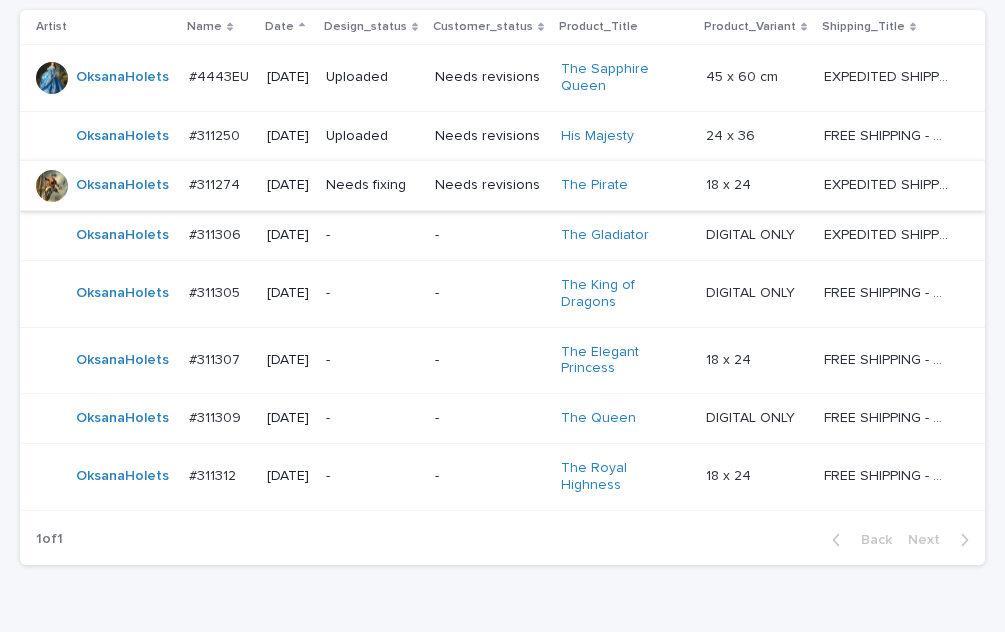 scroll, scrollTop: 292, scrollLeft: 0, axis: vertical 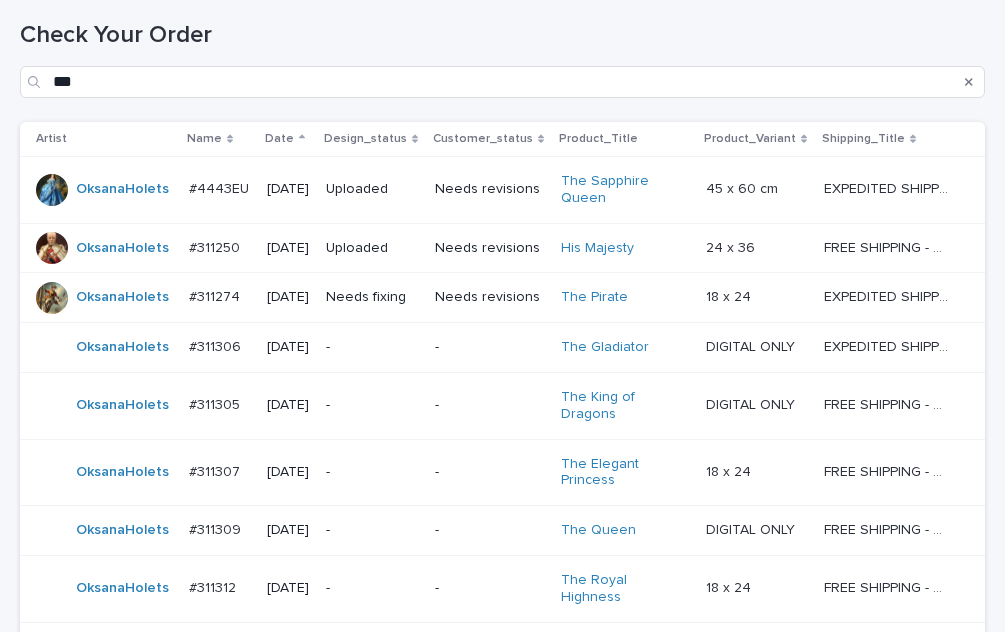 click on "#311274" at bounding box center [216, 295] 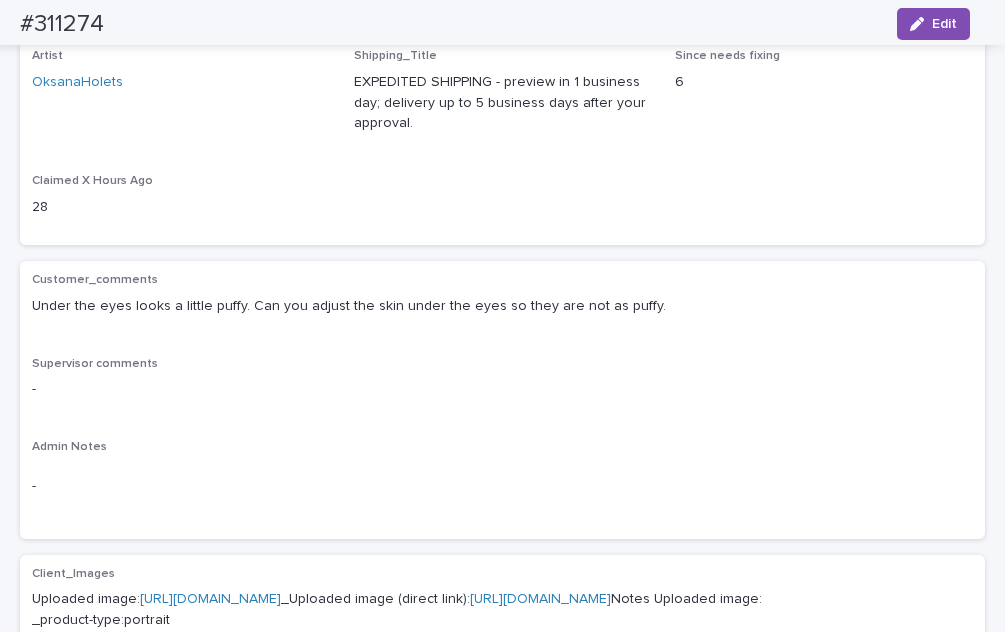scroll, scrollTop: 0, scrollLeft: 0, axis: both 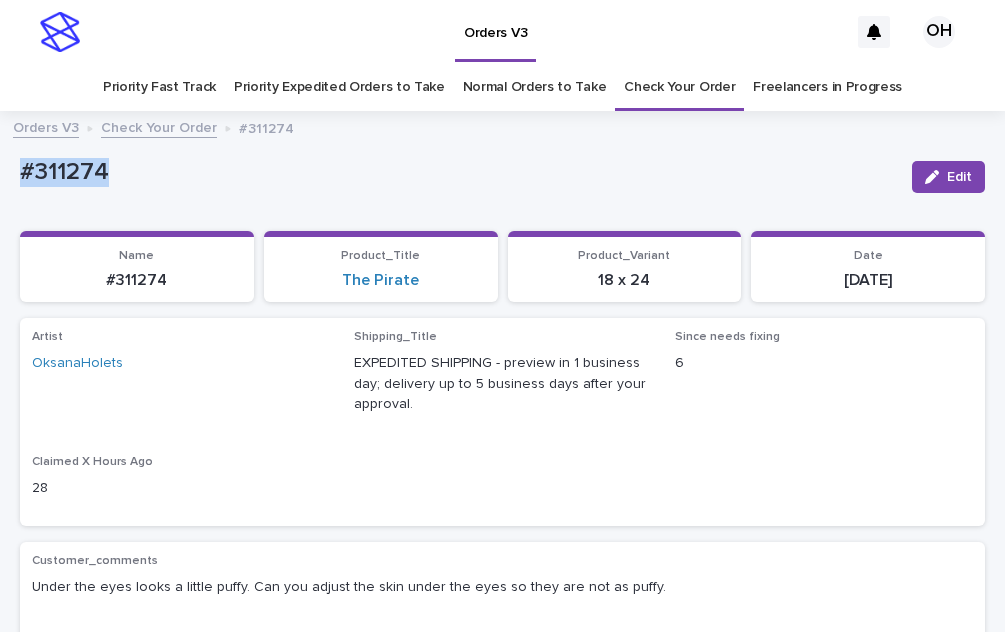 drag, startPoint x: 140, startPoint y: 182, endPoint x: 18, endPoint y: 175, distance: 122.20065 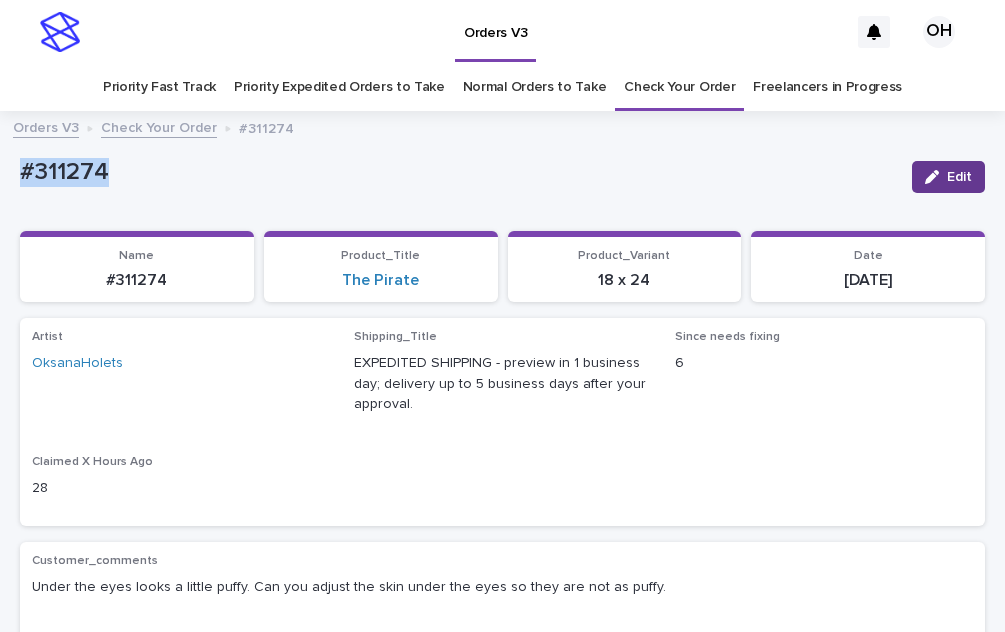 click on "Edit" at bounding box center (959, 177) 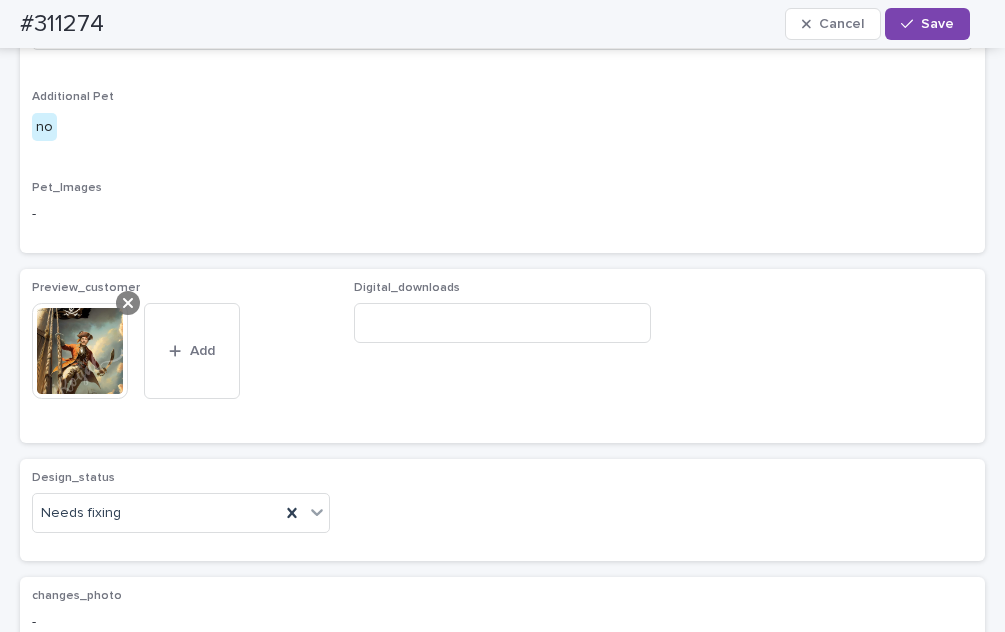 click 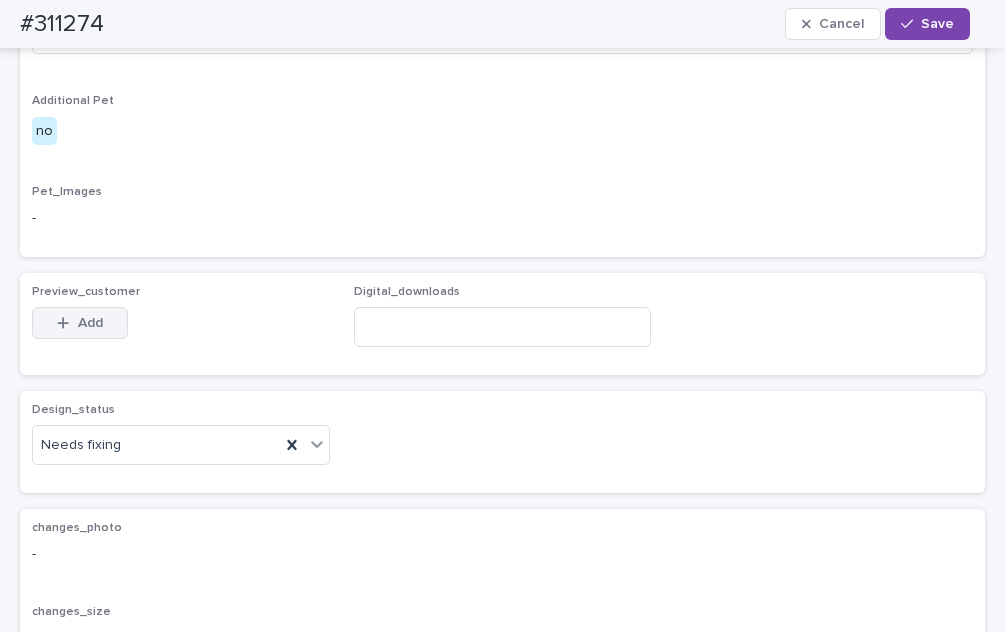 scroll, scrollTop: 928, scrollLeft: 0, axis: vertical 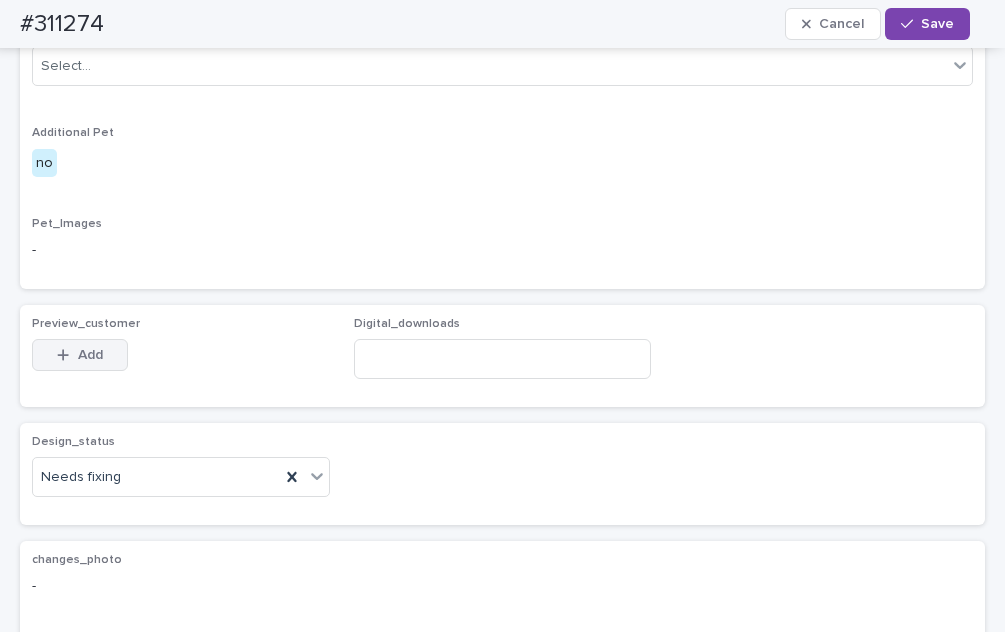 click on "Add" at bounding box center (80, 355) 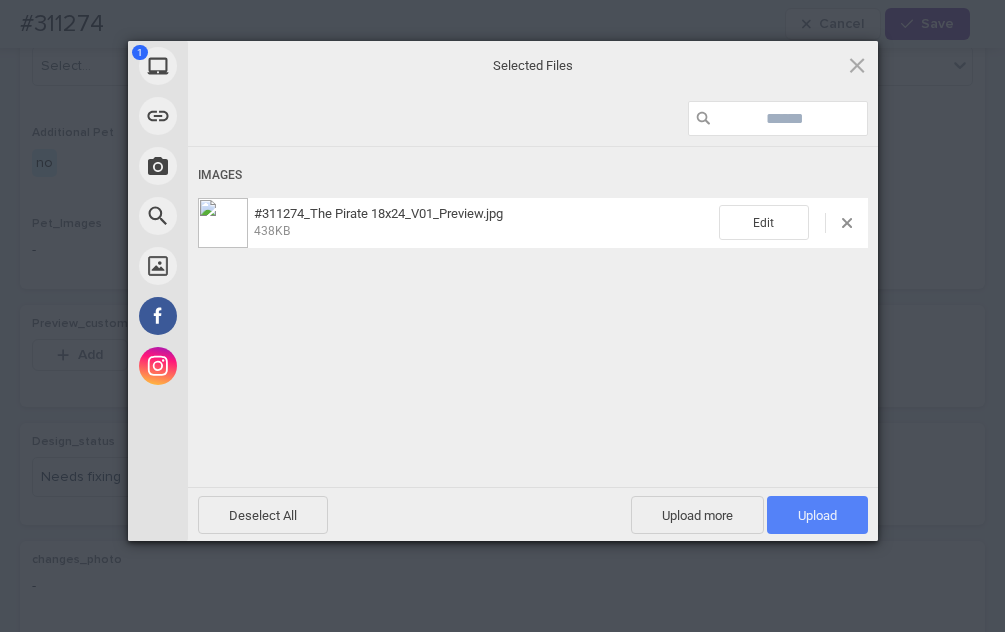 click on "Upload
1" at bounding box center [817, 515] 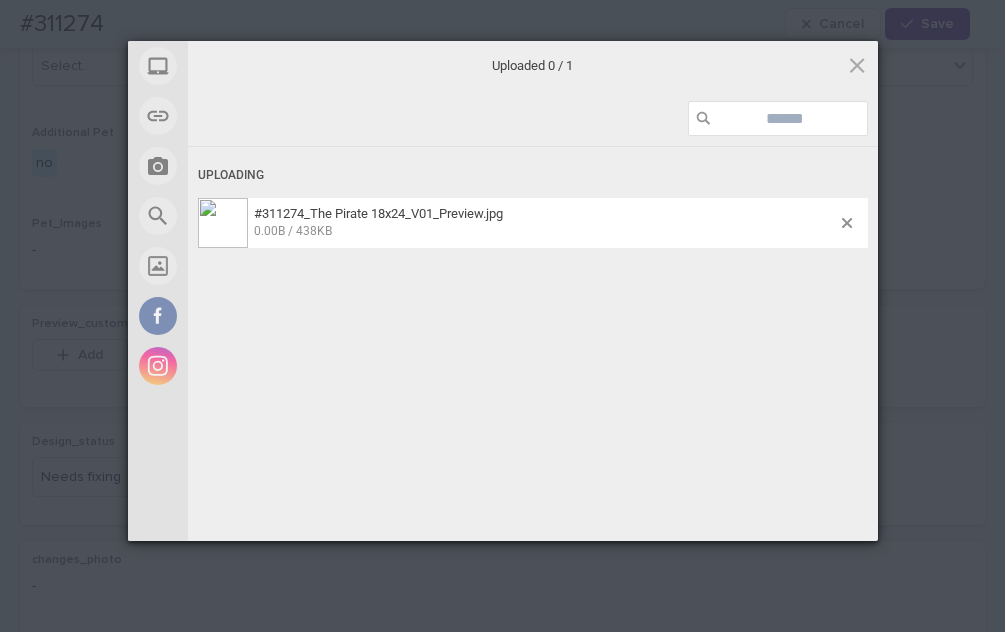 click on "My Device         Link (URL)         Take Photo         Web Search         Unsplash         Facebook         Instagram
Uploaded 0 / 1
Uploading
#311274_The Pirate 18x24_V01_Preview.jpg
0.00B /
438KB
Deselect All
Upload more
Upload
0
Powered by   Filestack" at bounding box center (502, 316) 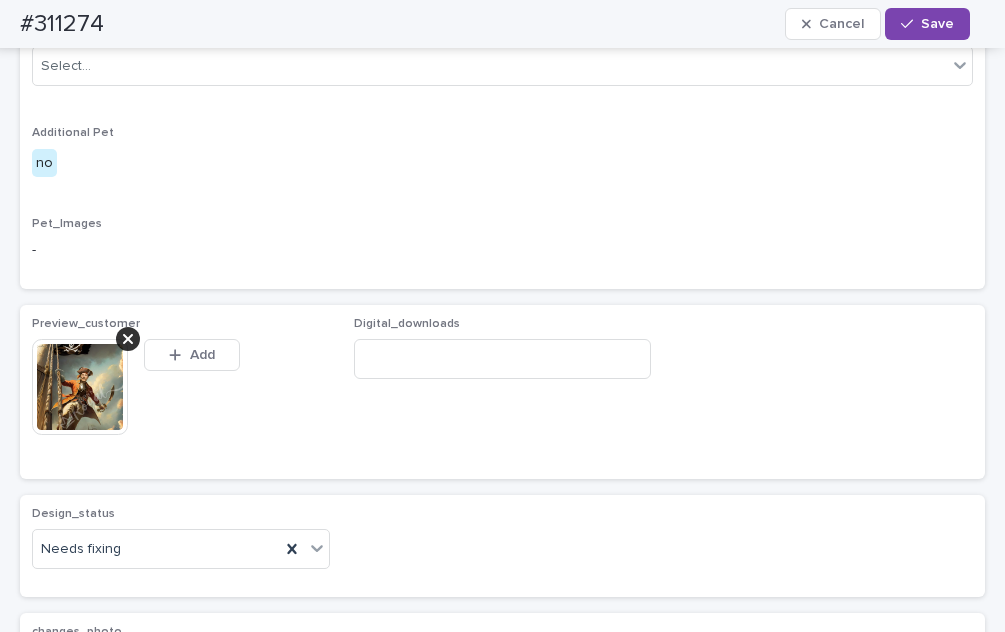 scroll, scrollTop: 964, scrollLeft: 0, axis: vertical 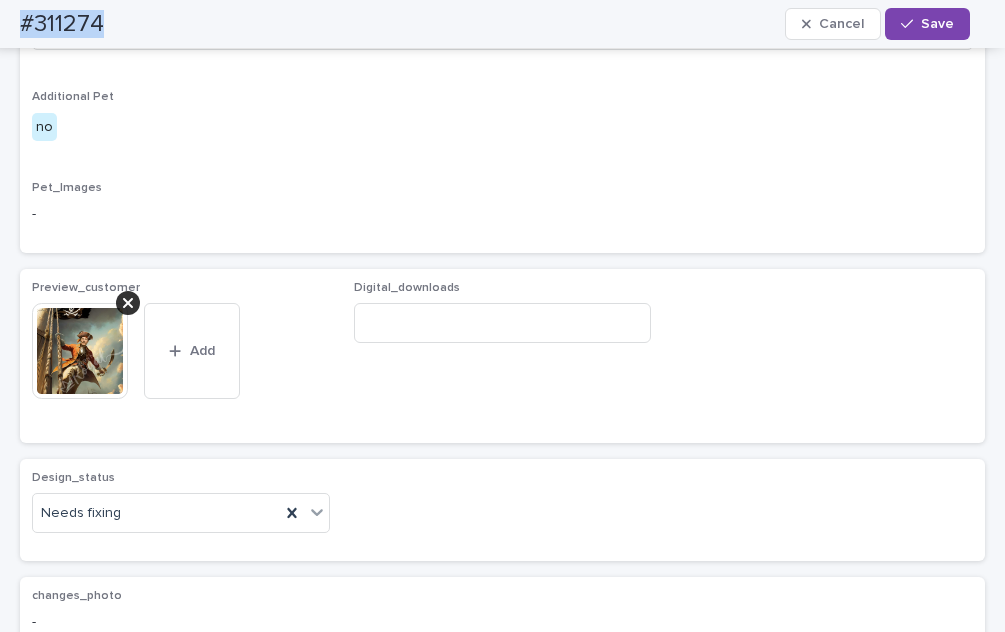 drag, startPoint x: 122, startPoint y: 22, endPoint x: 15, endPoint y: 24, distance: 107.01869 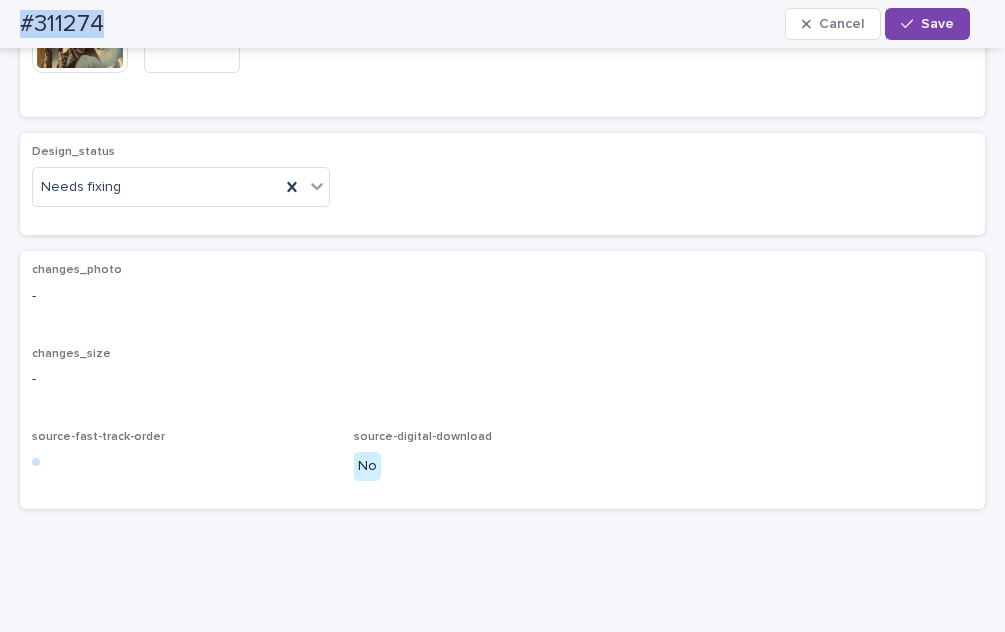 scroll, scrollTop: 1464, scrollLeft: 0, axis: vertical 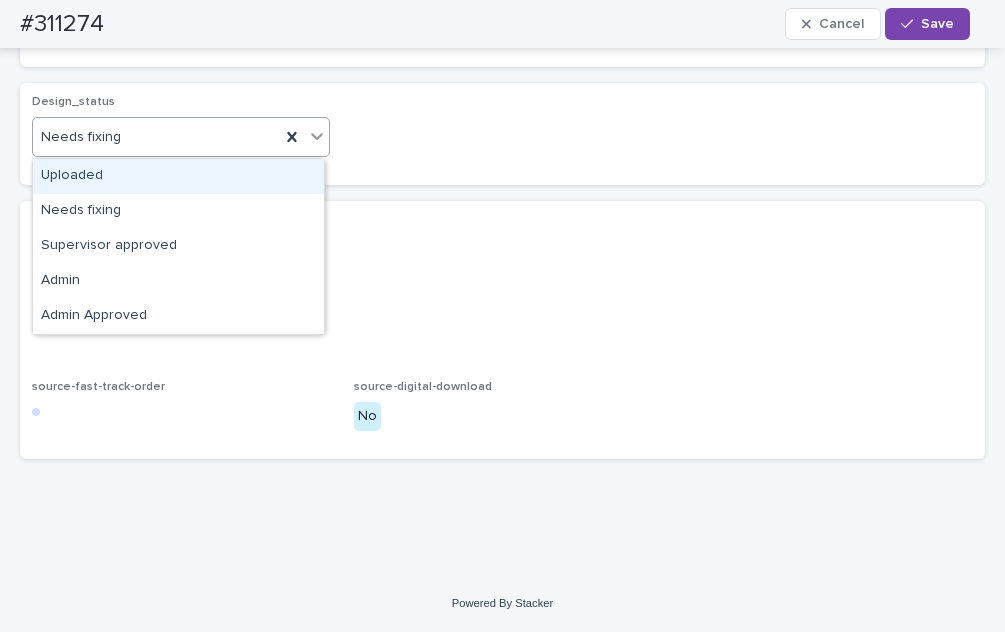 click at bounding box center (124, 136) 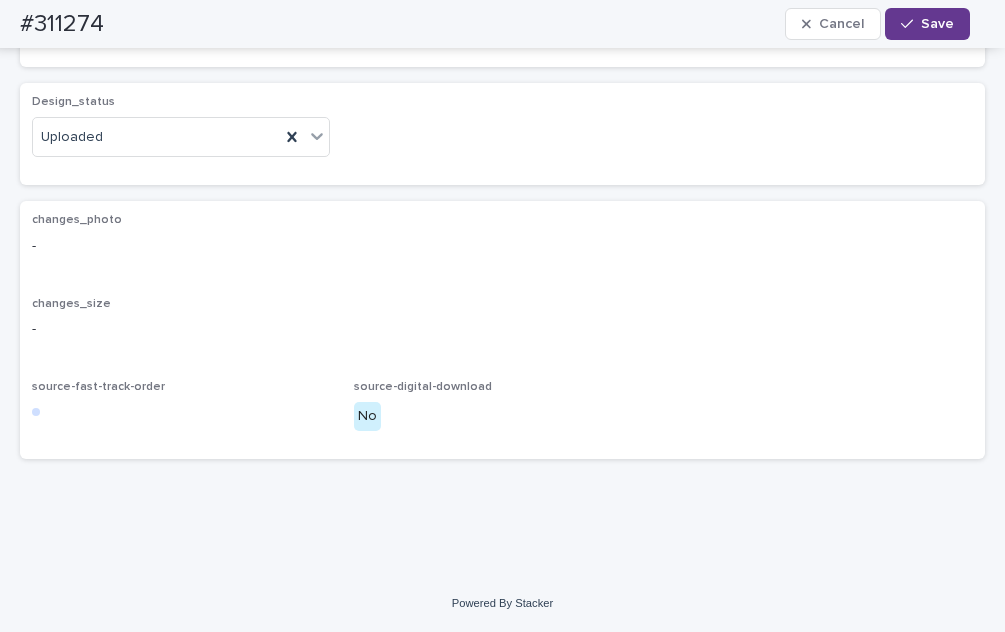 click on "Save" at bounding box center [927, 24] 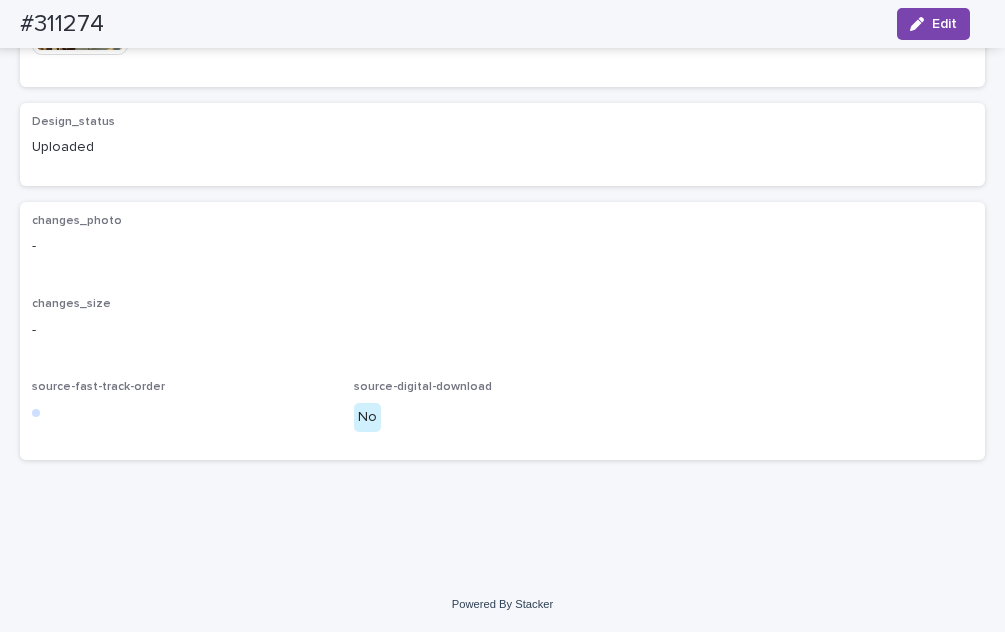 scroll, scrollTop: 1414, scrollLeft: 0, axis: vertical 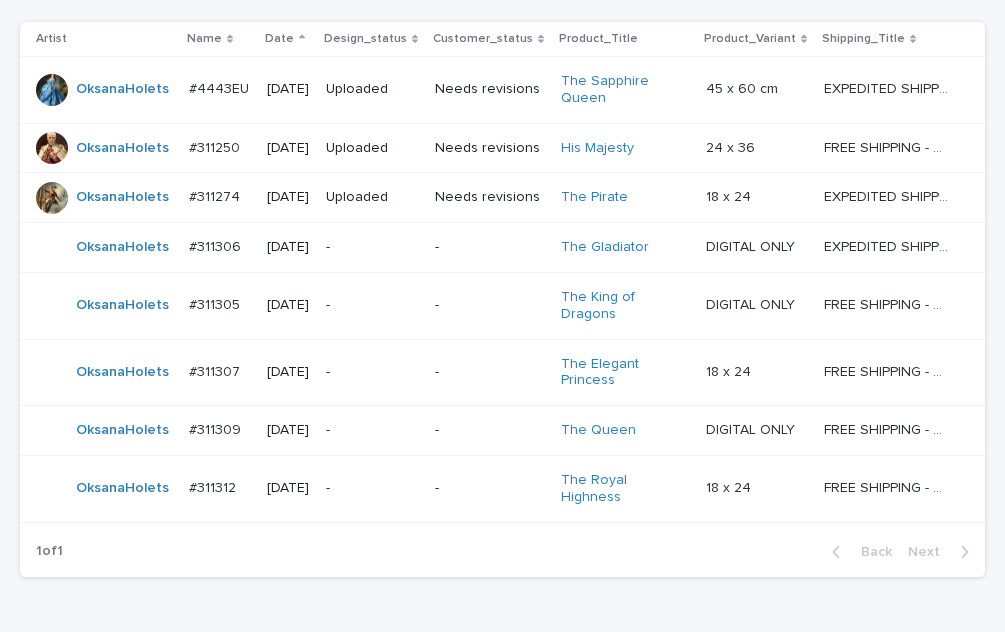 click on "#311306" at bounding box center (217, 245) 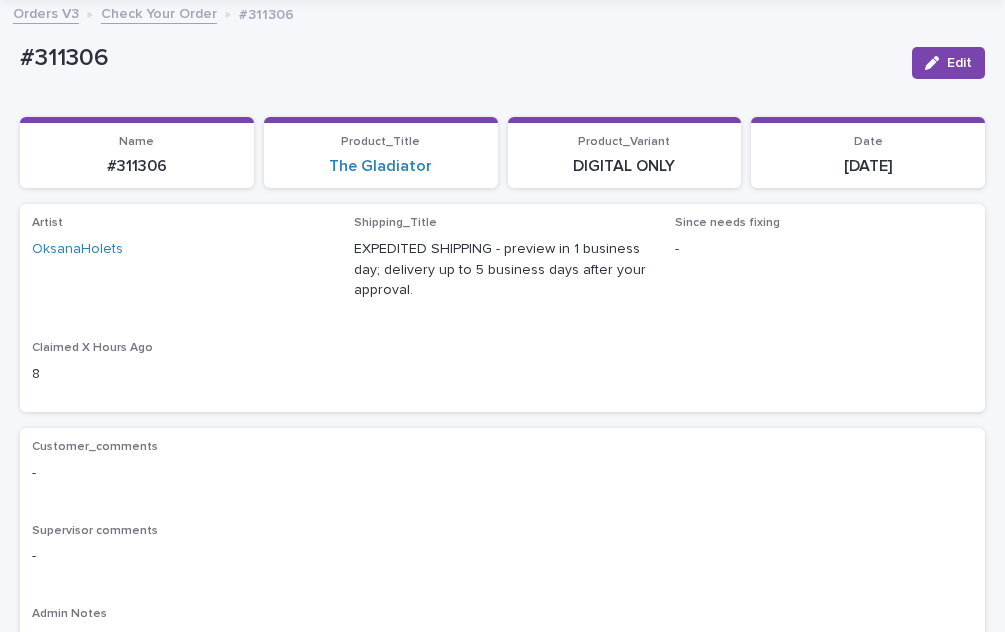 scroll, scrollTop: 514, scrollLeft: 0, axis: vertical 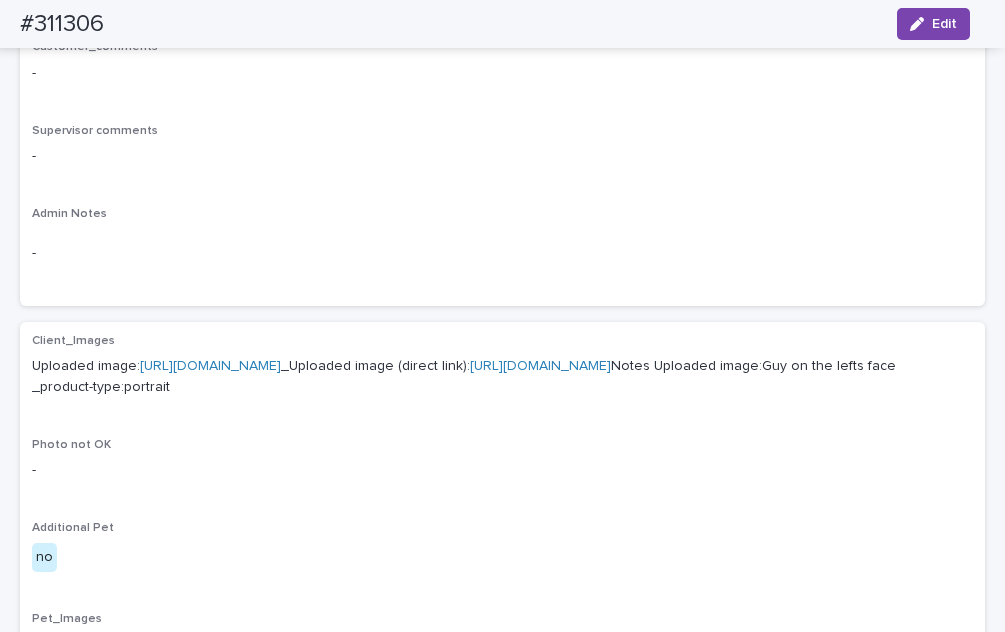 click on "[URL][DOMAIN_NAME]" at bounding box center [210, 366] 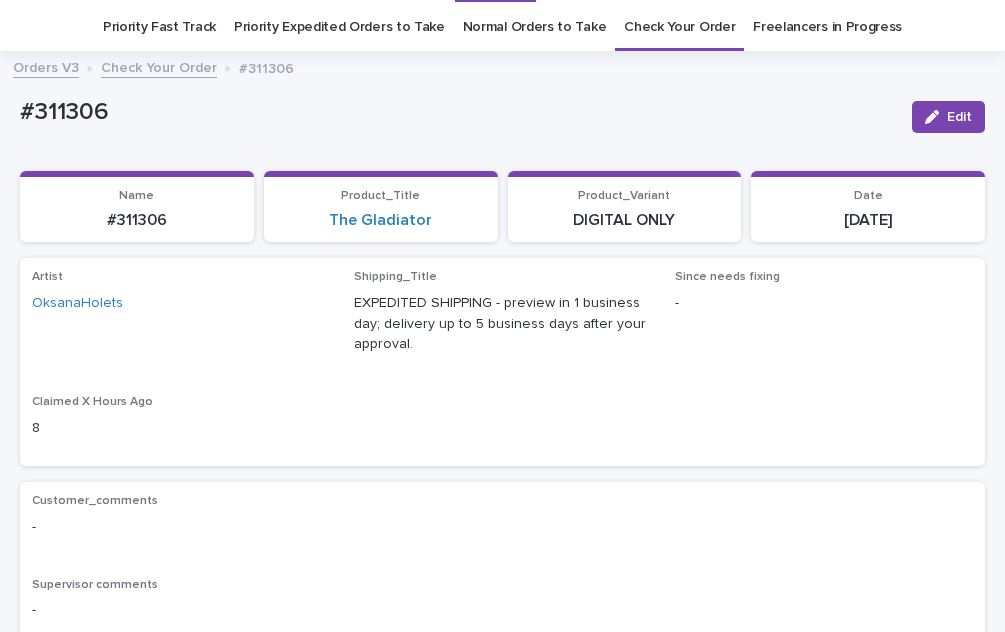 scroll, scrollTop: 0, scrollLeft: 0, axis: both 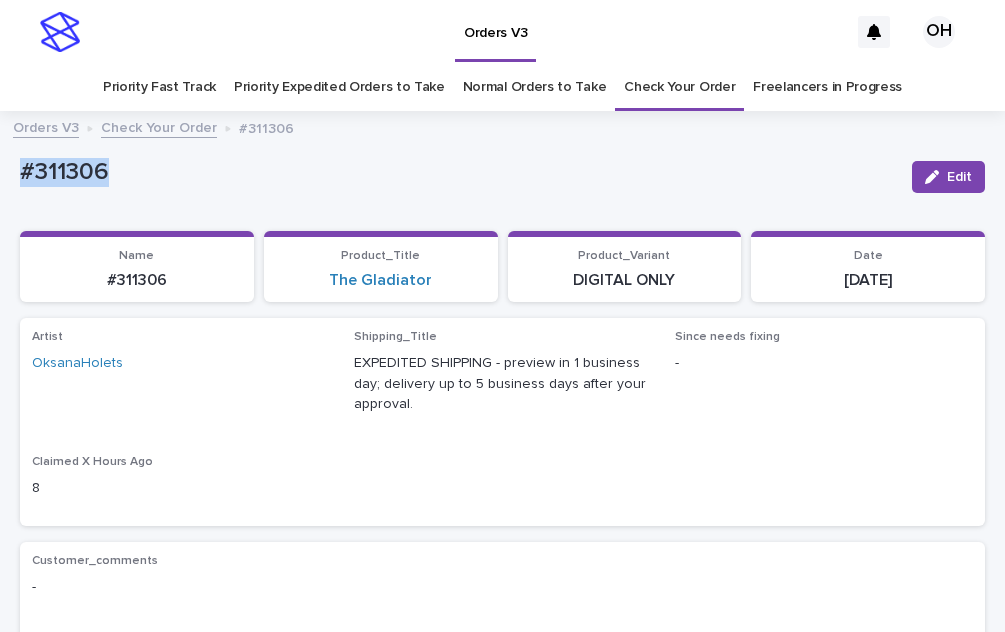drag, startPoint x: 126, startPoint y: 184, endPoint x: -26, endPoint y: 185, distance: 152.0033 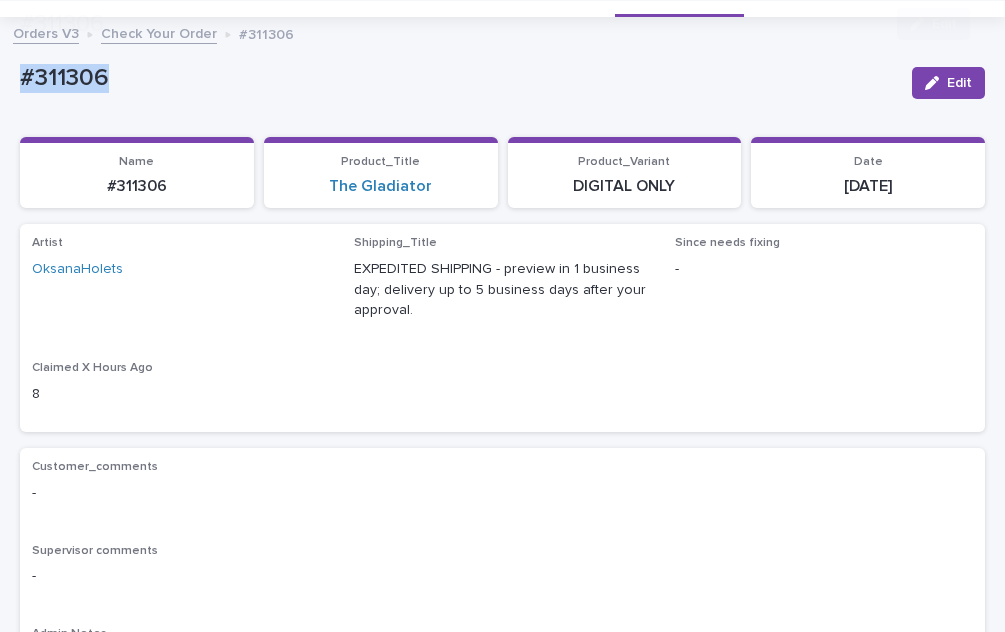 scroll, scrollTop: 400, scrollLeft: 0, axis: vertical 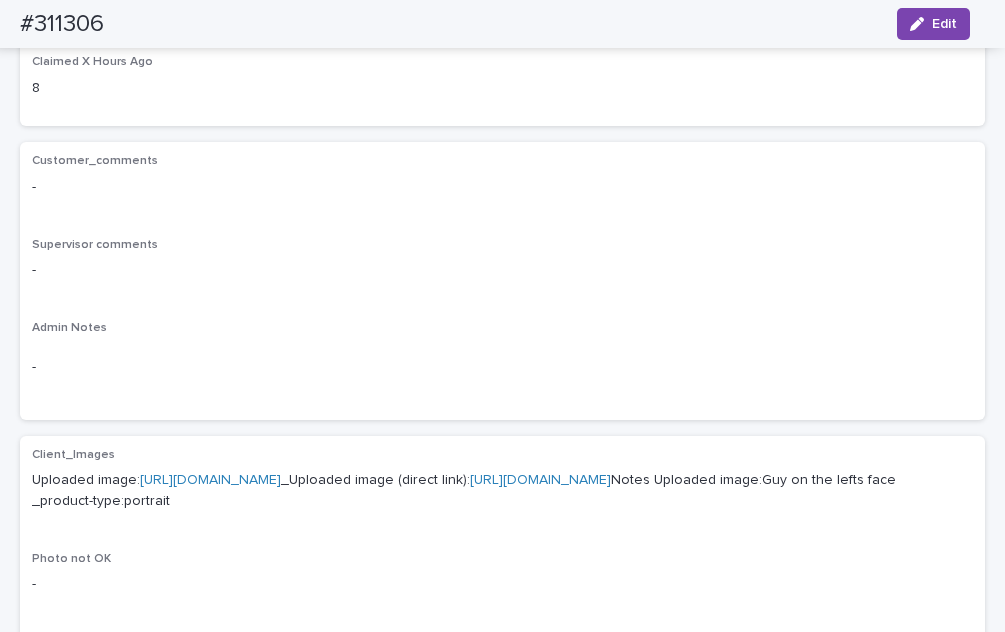 click on "[URL][DOMAIN_NAME]" at bounding box center [210, 480] 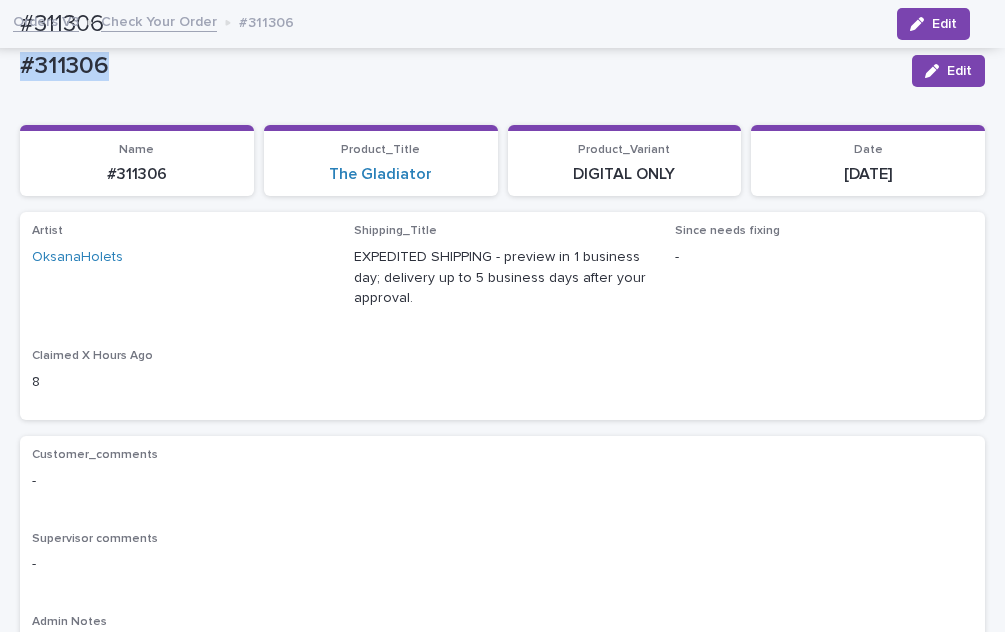 scroll, scrollTop: 100, scrollLeft: 0, axis: vertical 